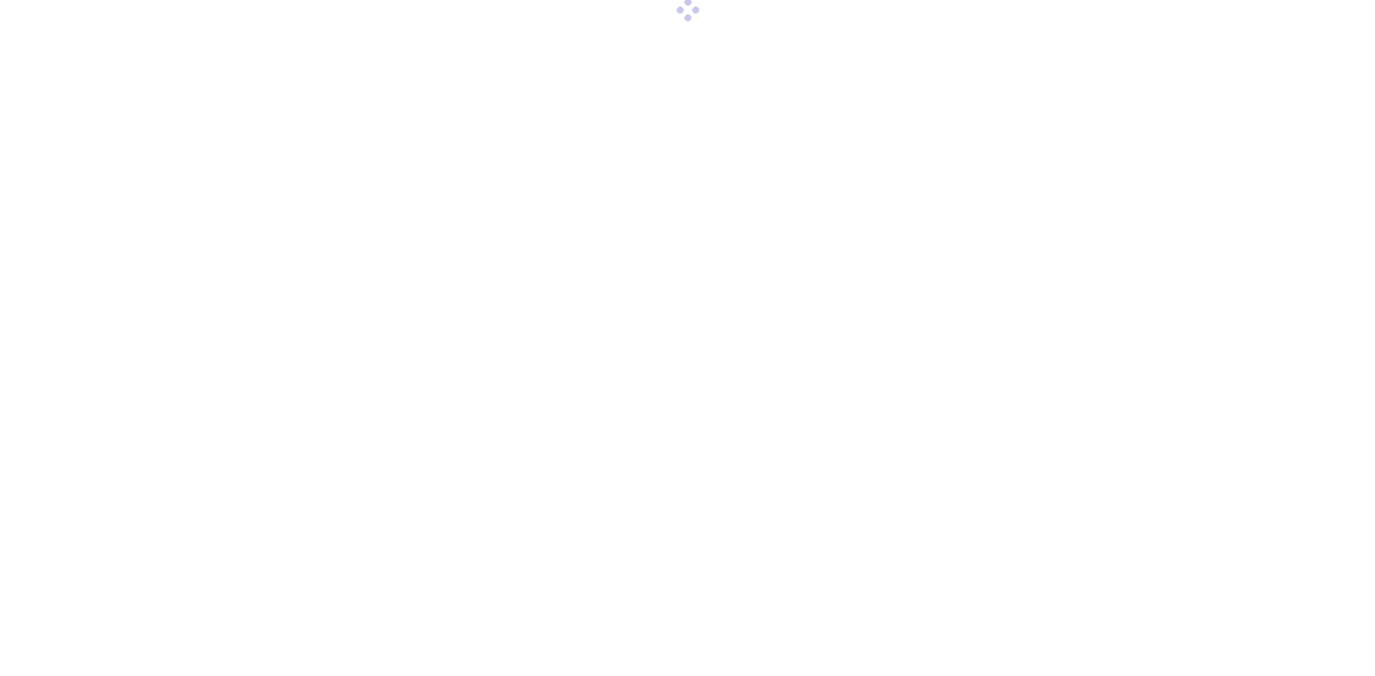 scroll, scrollTop: 0, scrollLeft: 0, axis: both 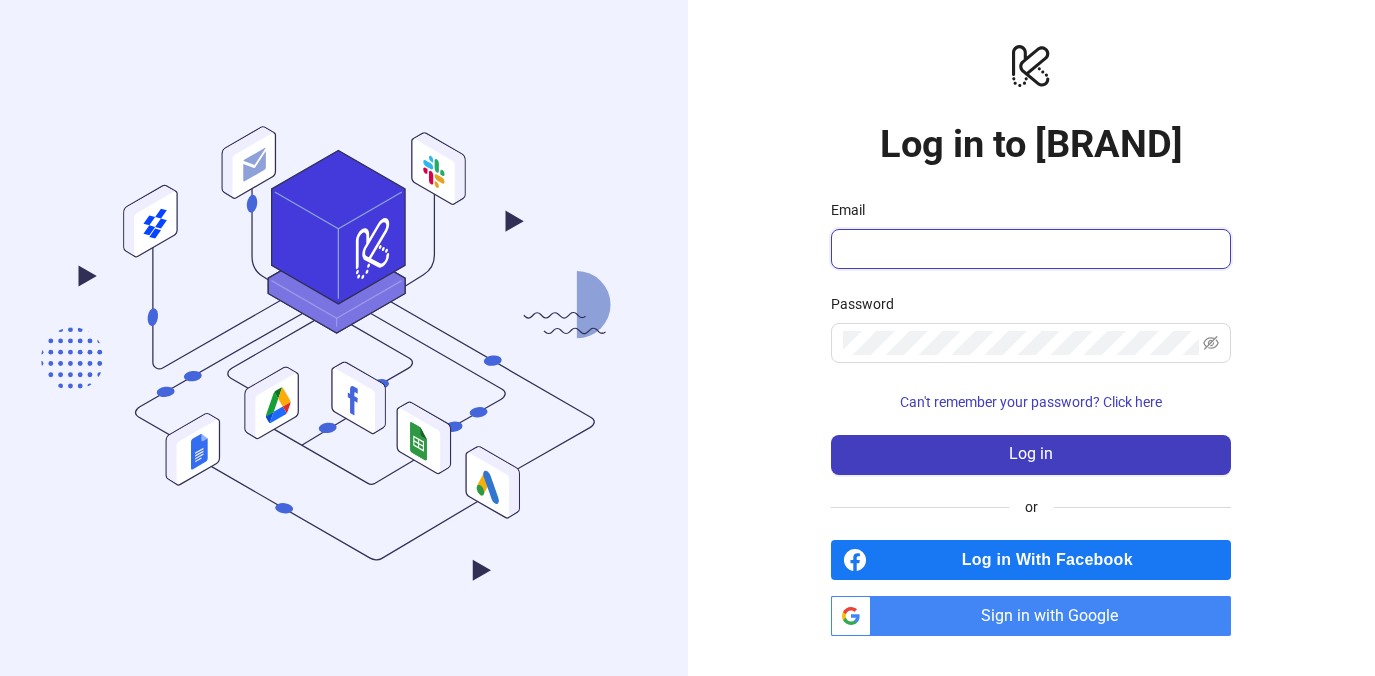 type on "**********" 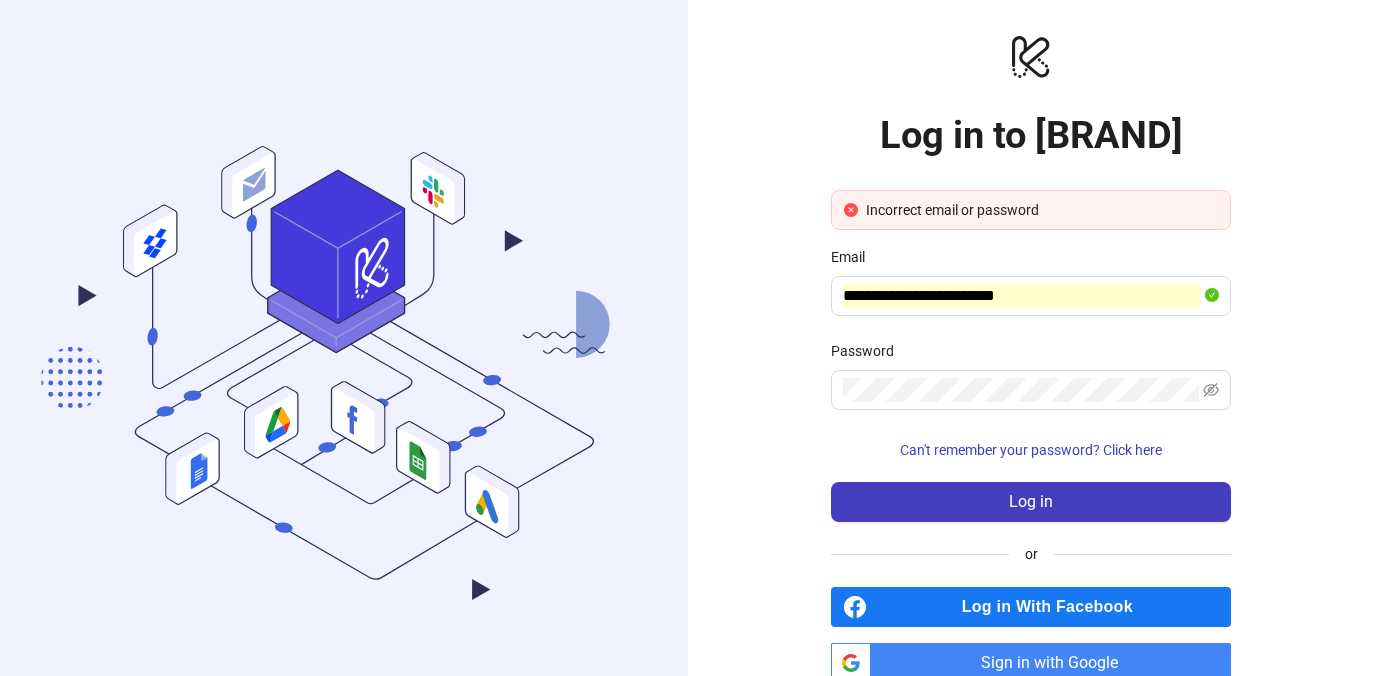 scroll, scrollTop: 39, scrollLeft: 0, axis: vertical 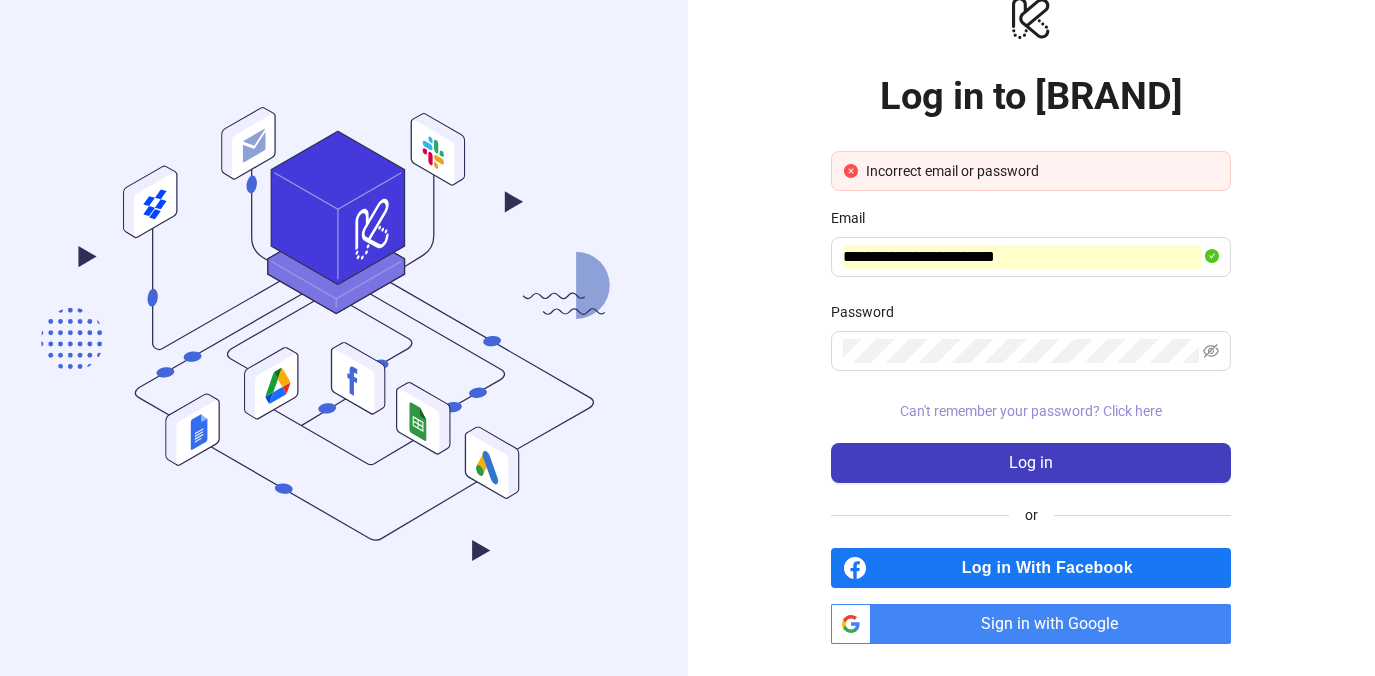 click on "Can't remember your password? Click here" at bounding box center [1031, 411] 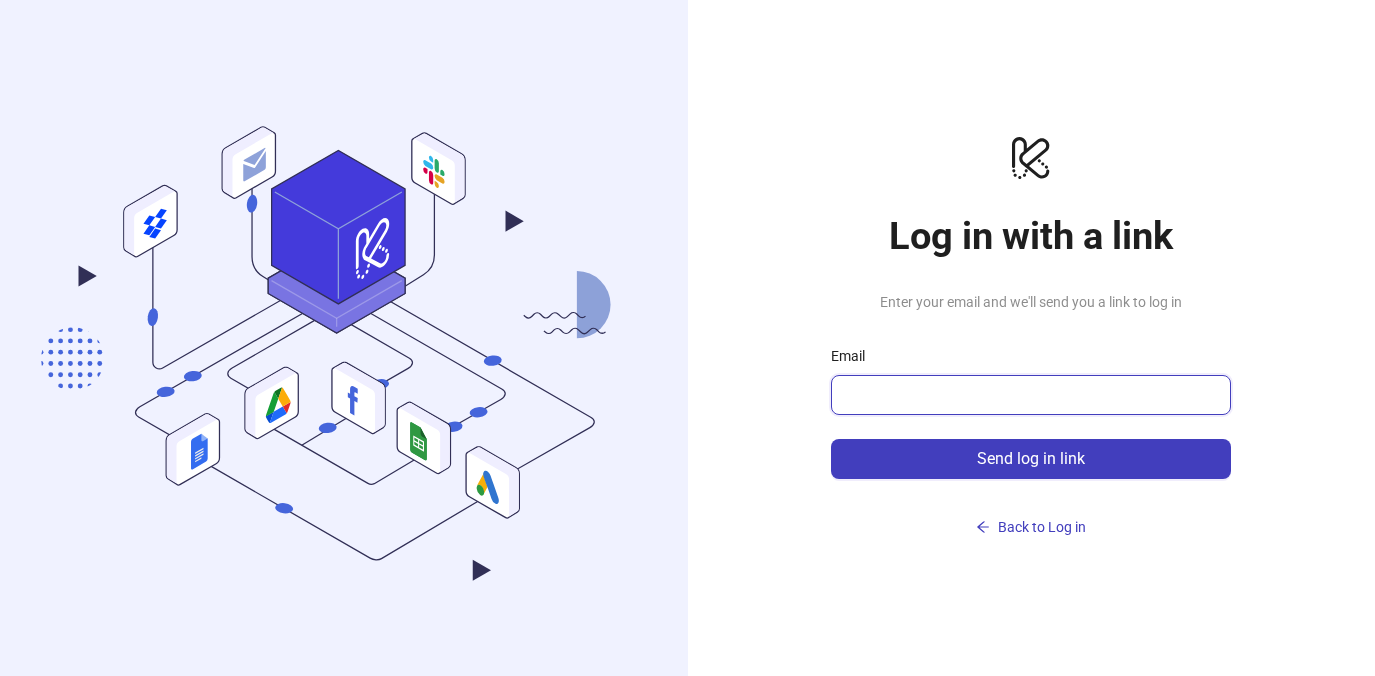 click on "Email" at bounding box center [1029, 395] 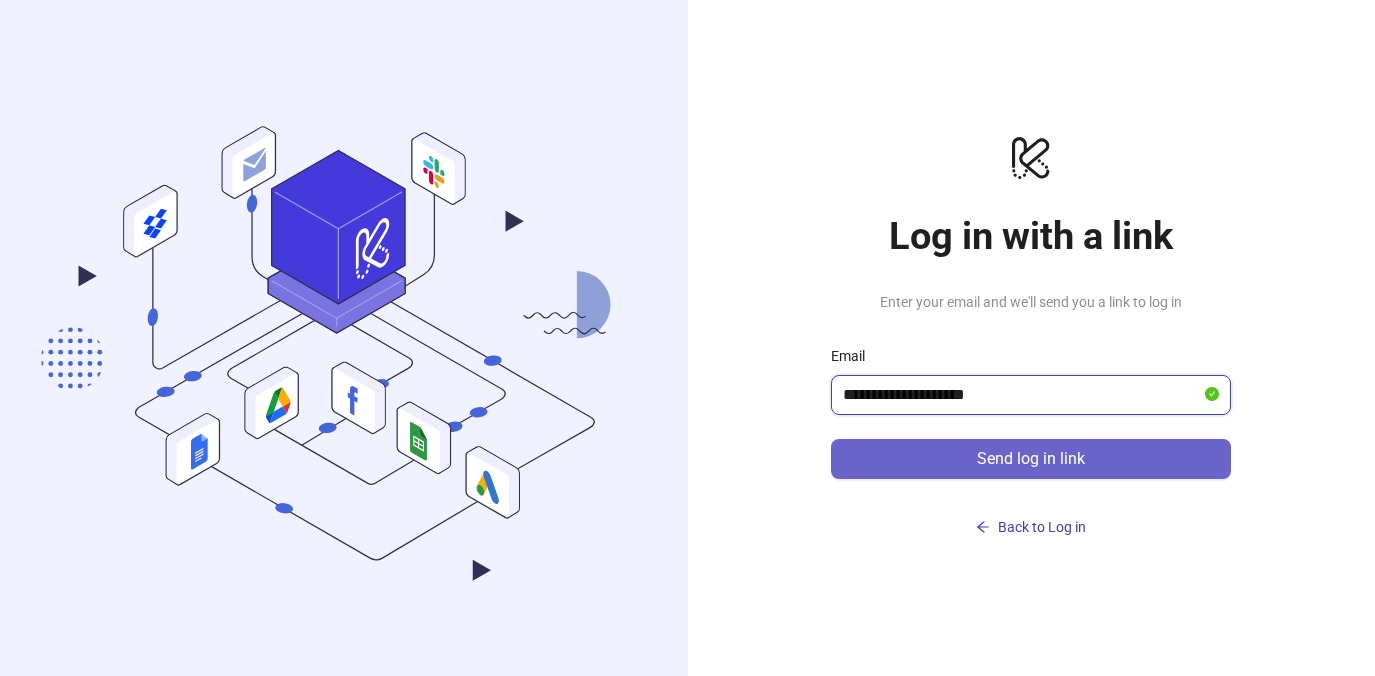 type on "**********" 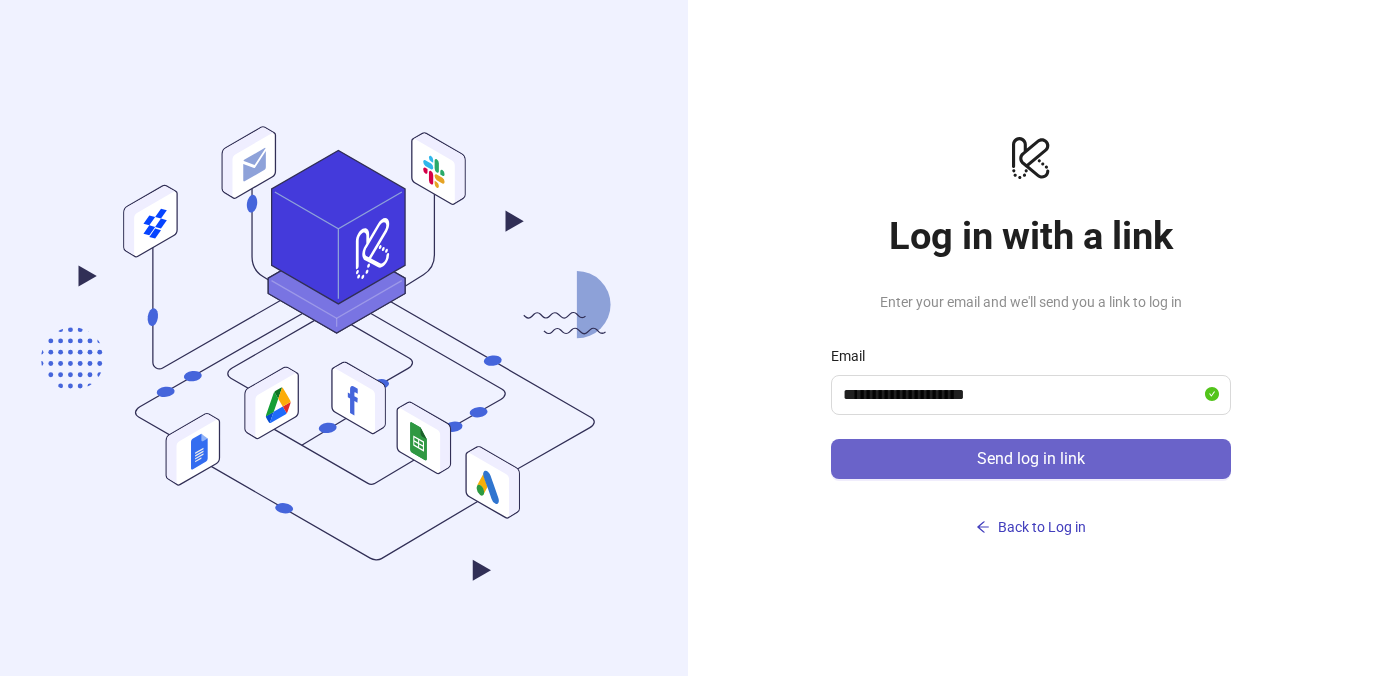 click on "Send log in link" at bounding box center (1031, 459) 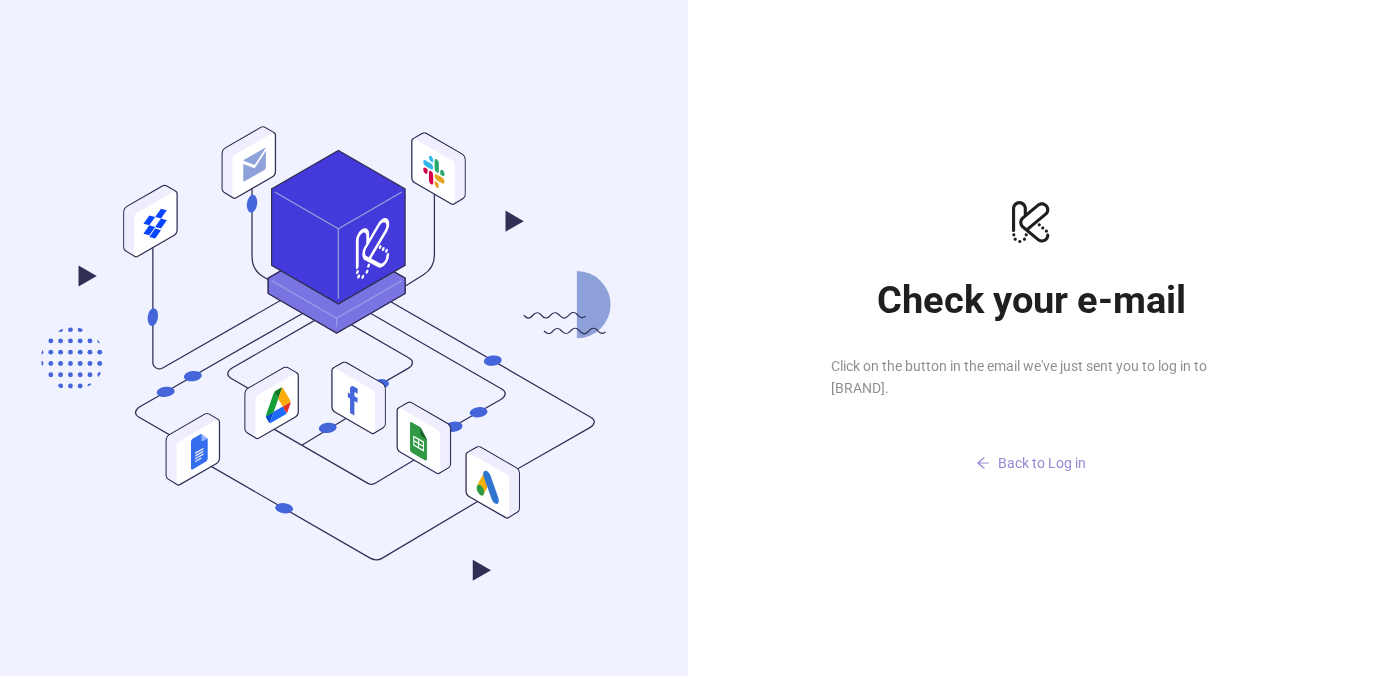 click on "Back to Log in" at bounding box center [1042, 463] 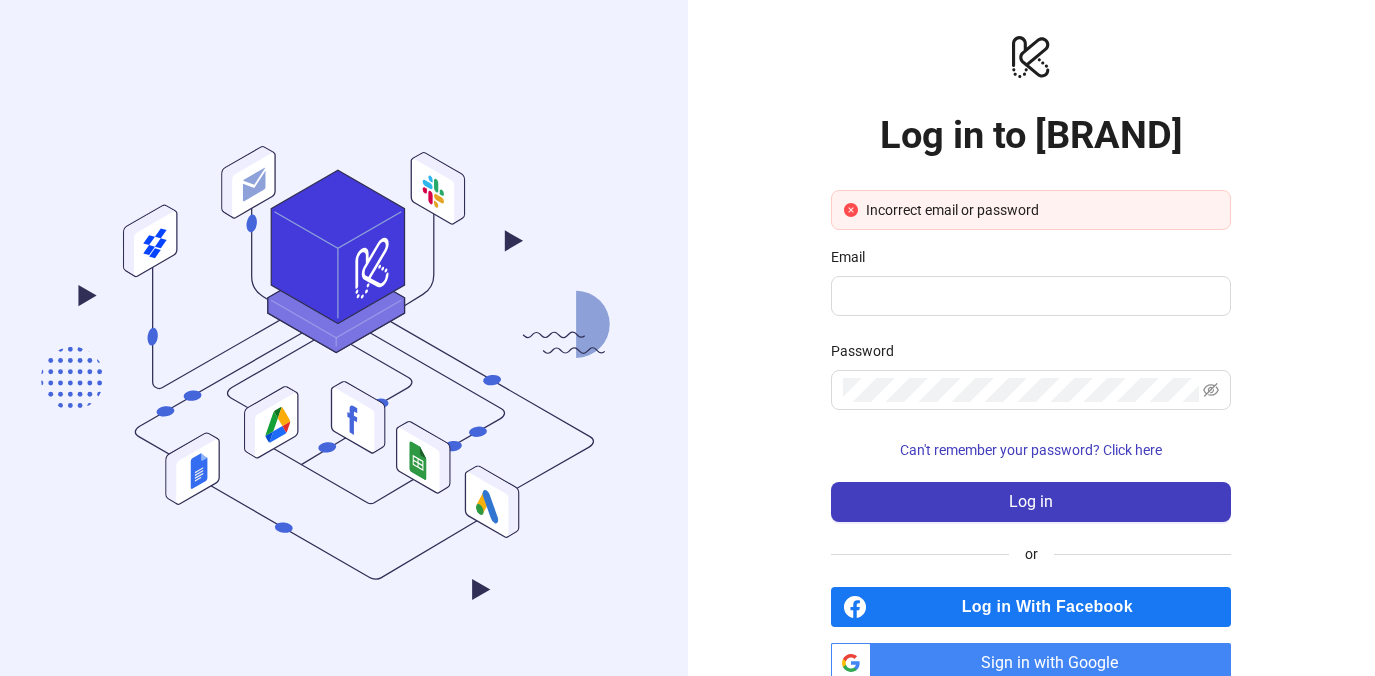 scroll, scrollTop: 39, scrollLeft: 0, axis: vertical 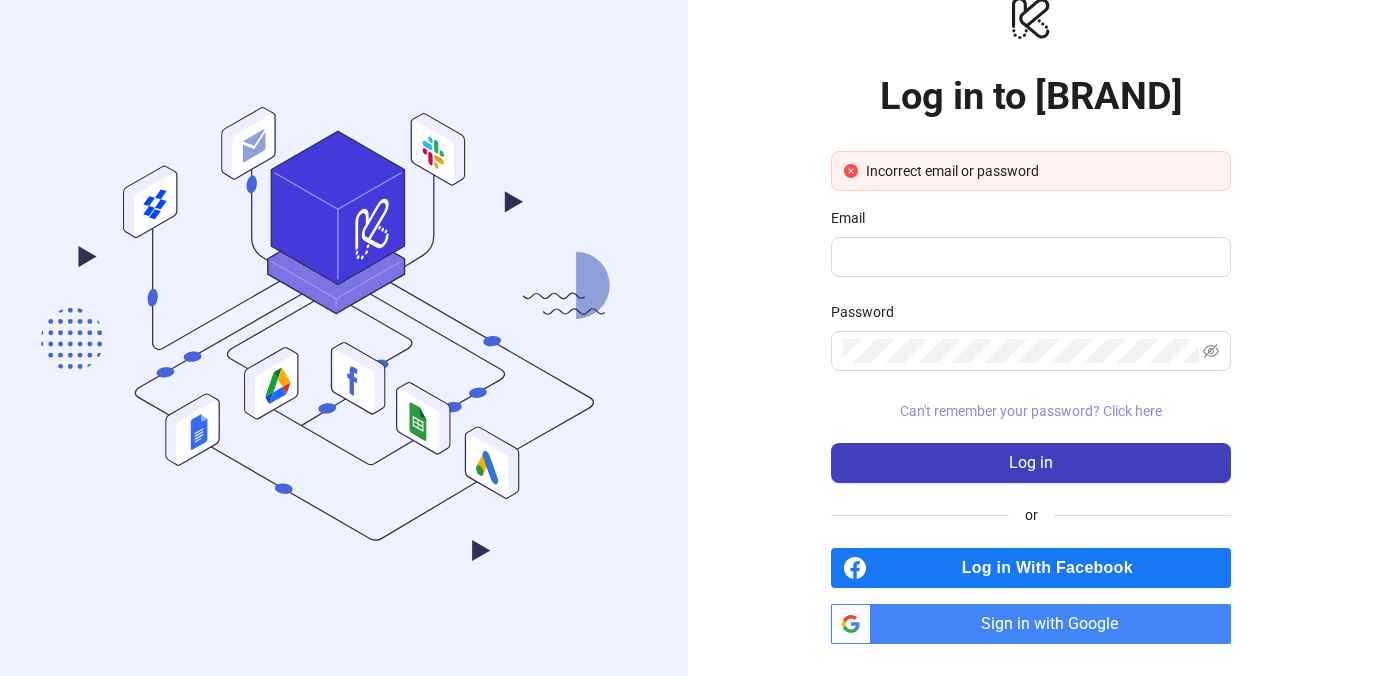 click on "Can't remember your password? Click here" at bounding box center [1031, 411] 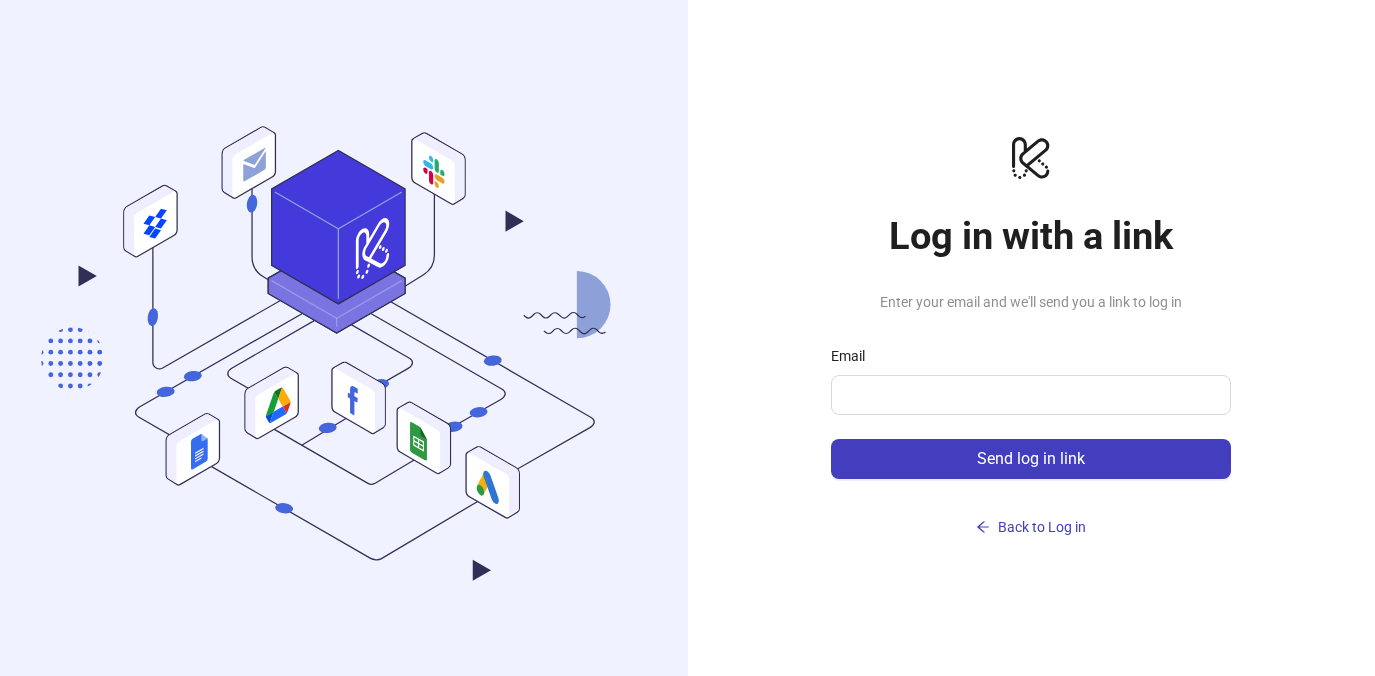 scroll, scrollTop: 0, scrollLeft: 0, axis: both 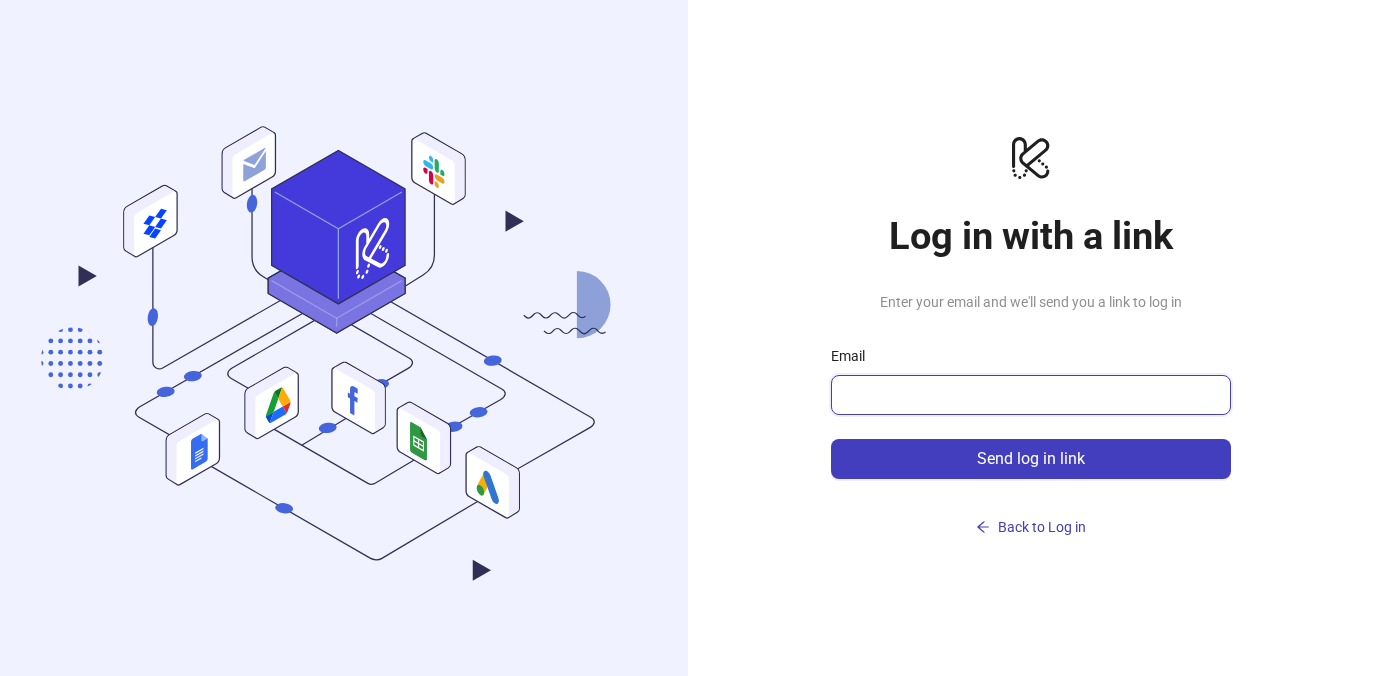 click on "Email" at bounding box center [1029, 395] 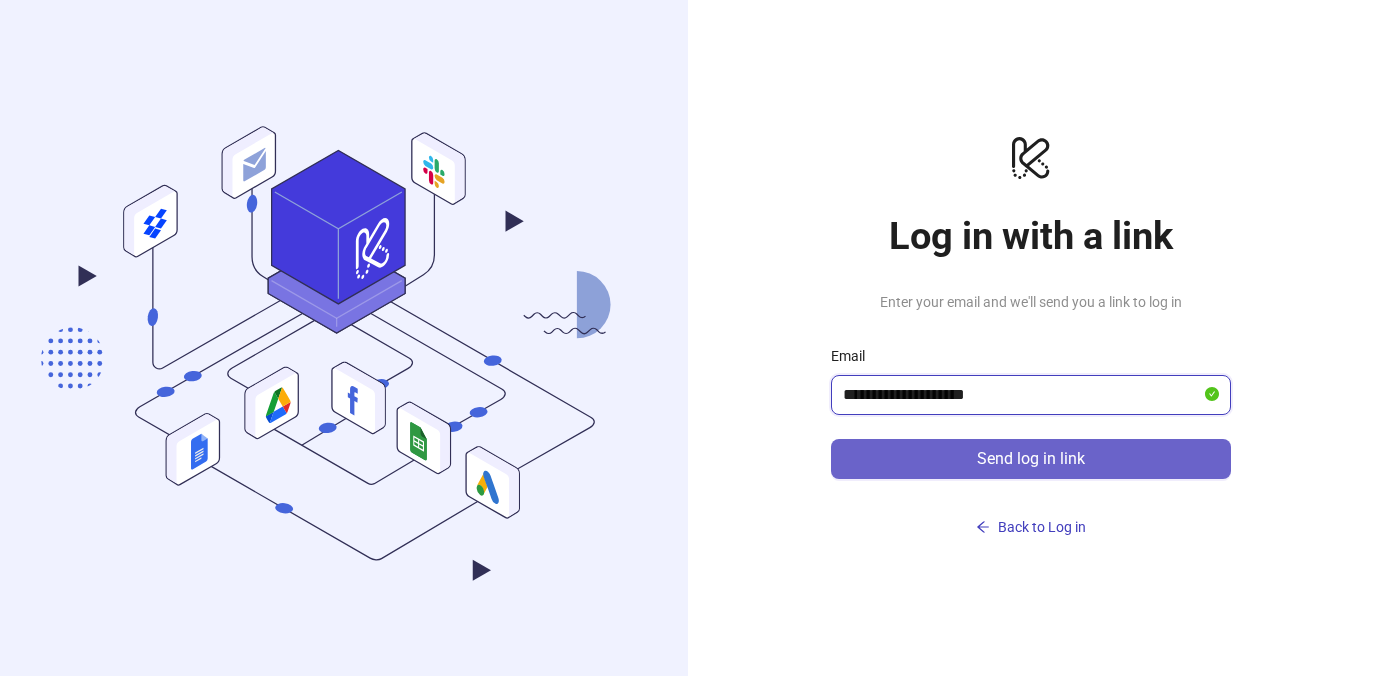 type on "**********" 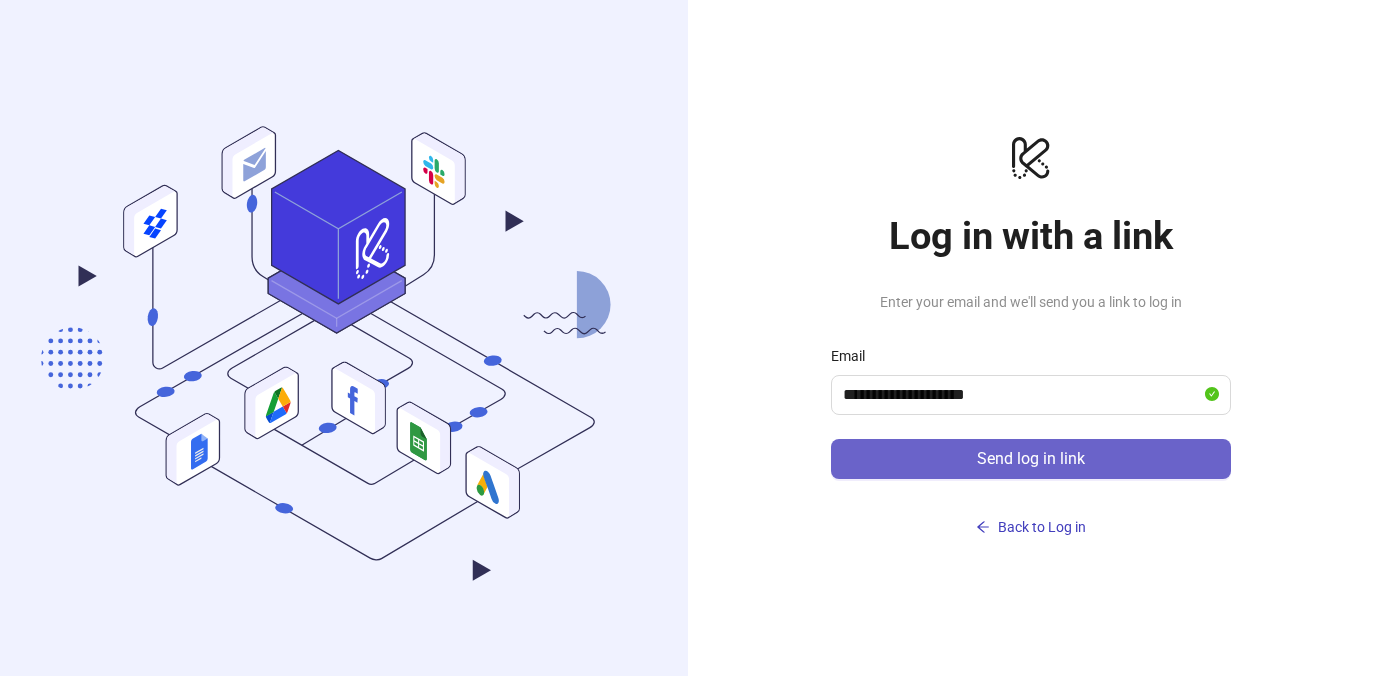 click on "Send log in link" at bounding box center (1031, 459) 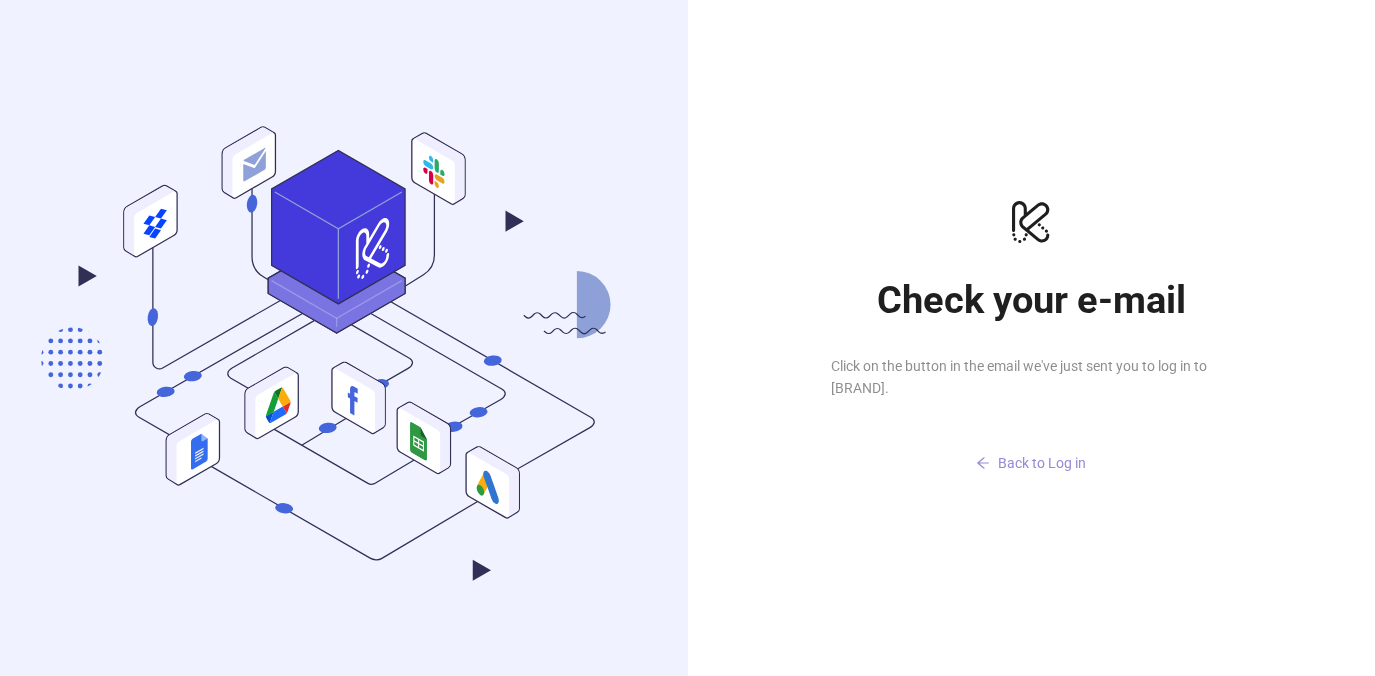 click on "Back to Log in" at bounding box center [1042, 463] 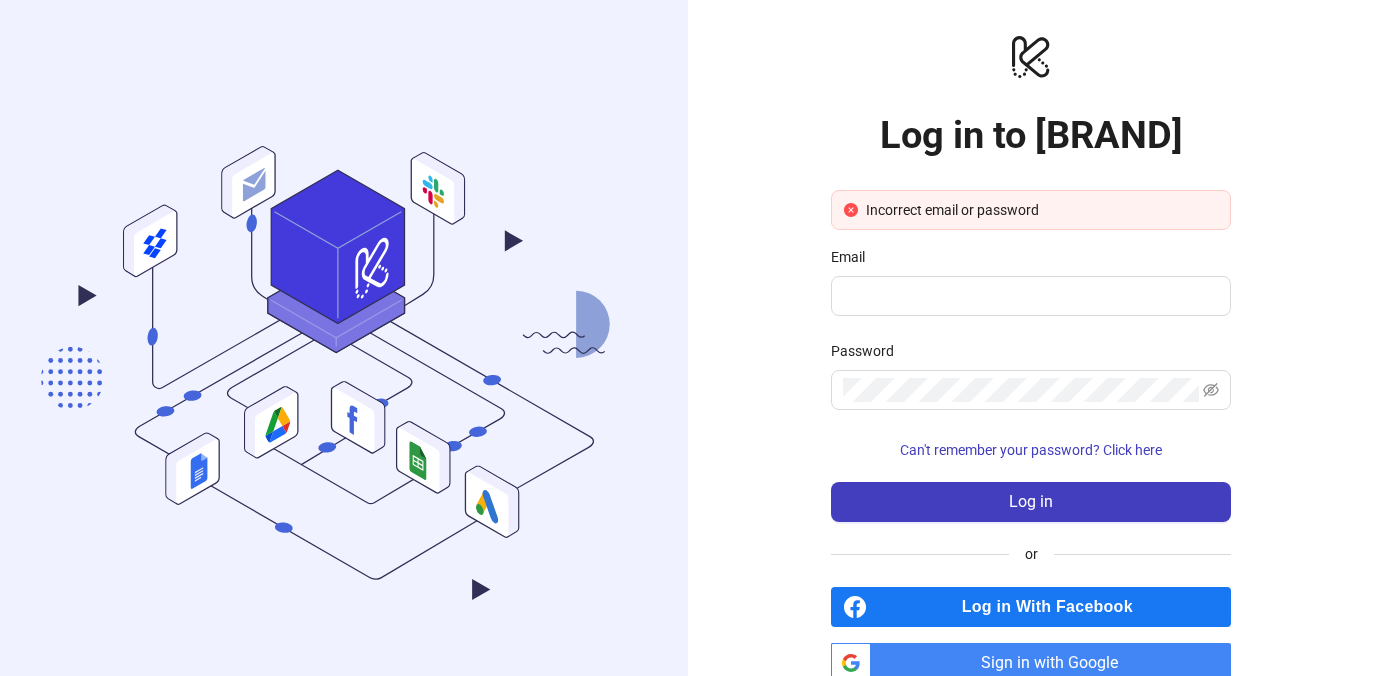 scroll, scrollTop: 39, scrollLeft: 0, axis: vertical 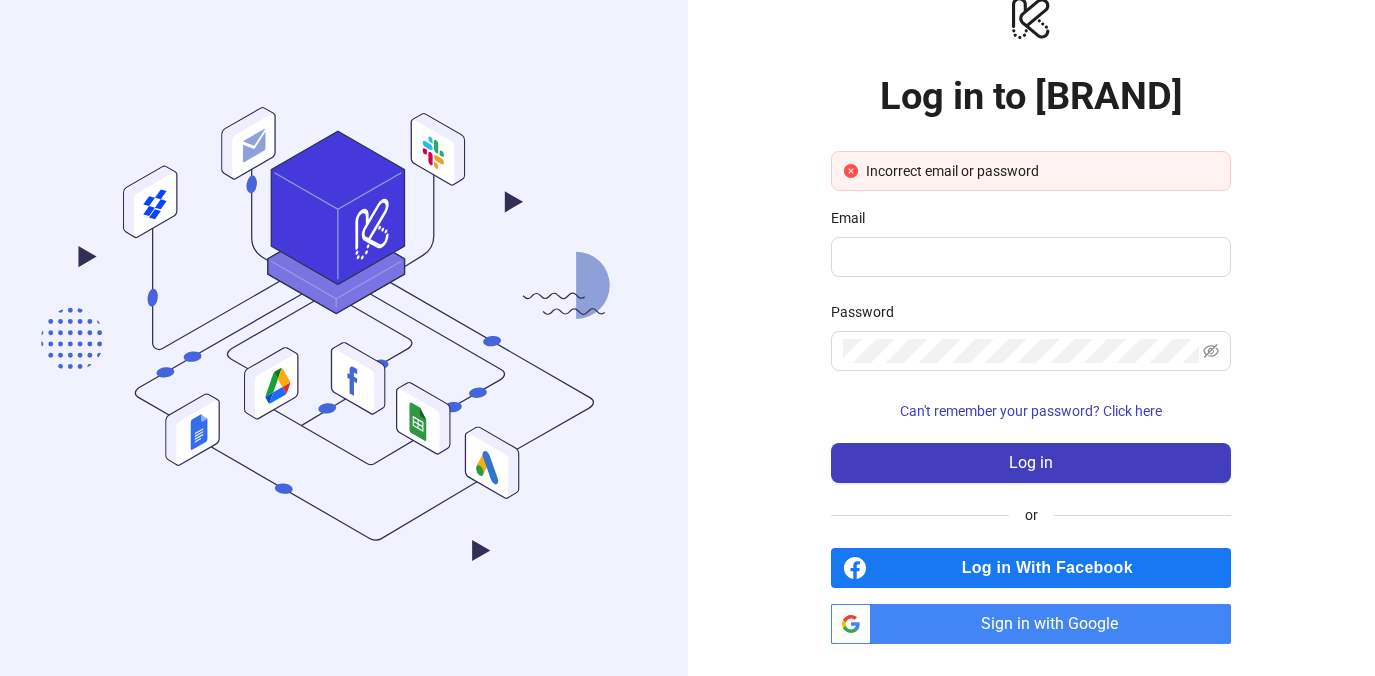 click on "Sign in with Google" at bounding box center [1055, 624] 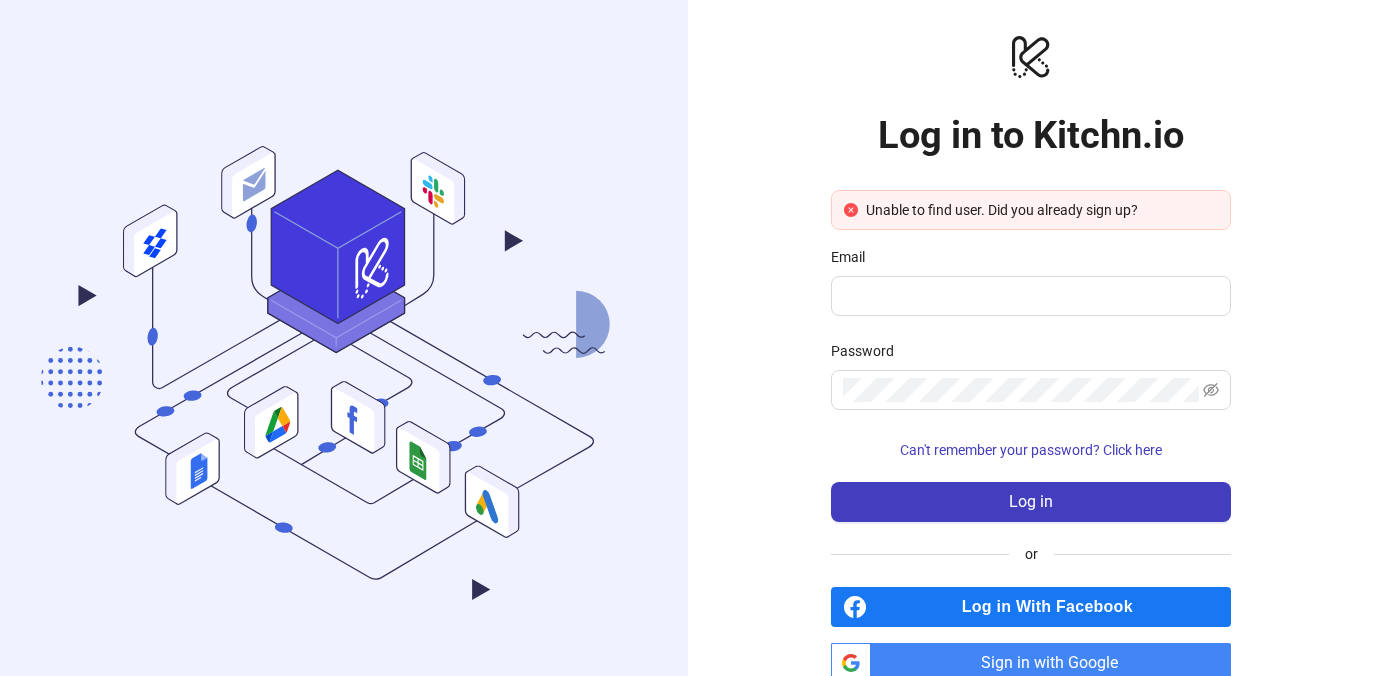scroll, scrollTop: 39, scrollLeft: 0, axis: vertical 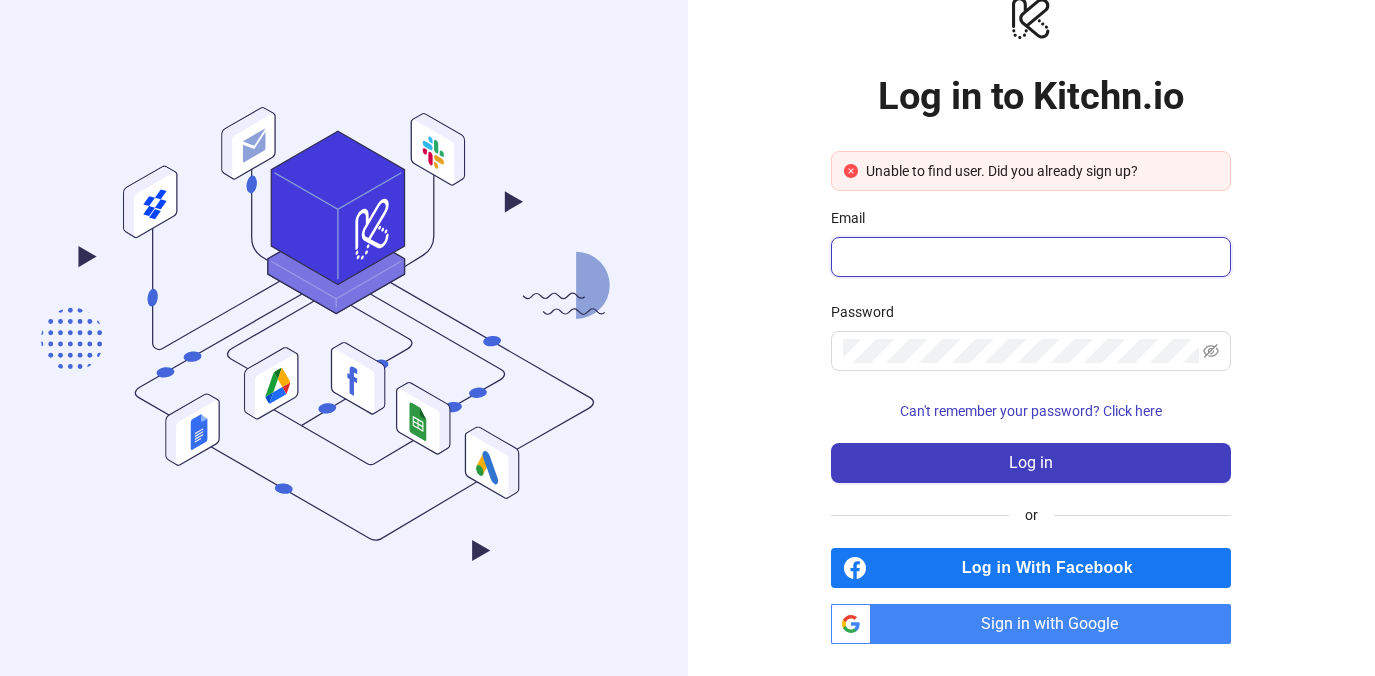 click on "Email" at bounding box center (1029, 257) 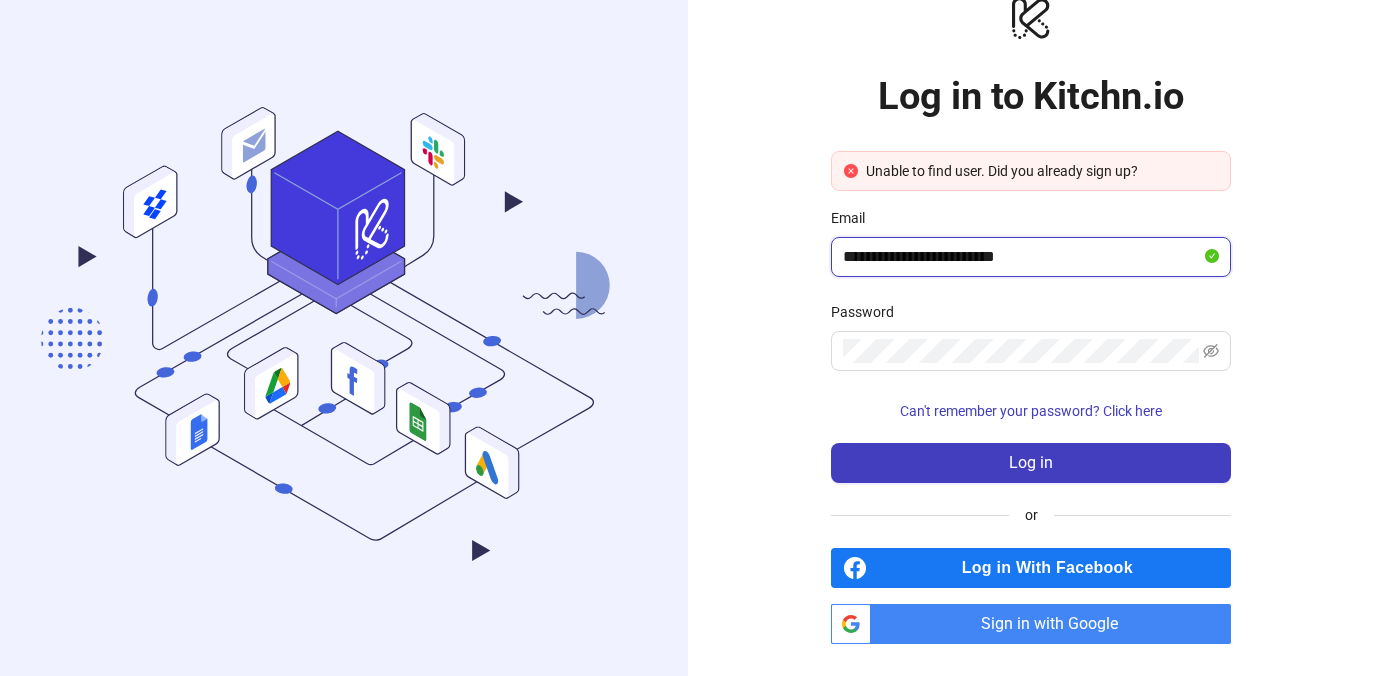 click on "**********" at bounding box center (1022, 257) 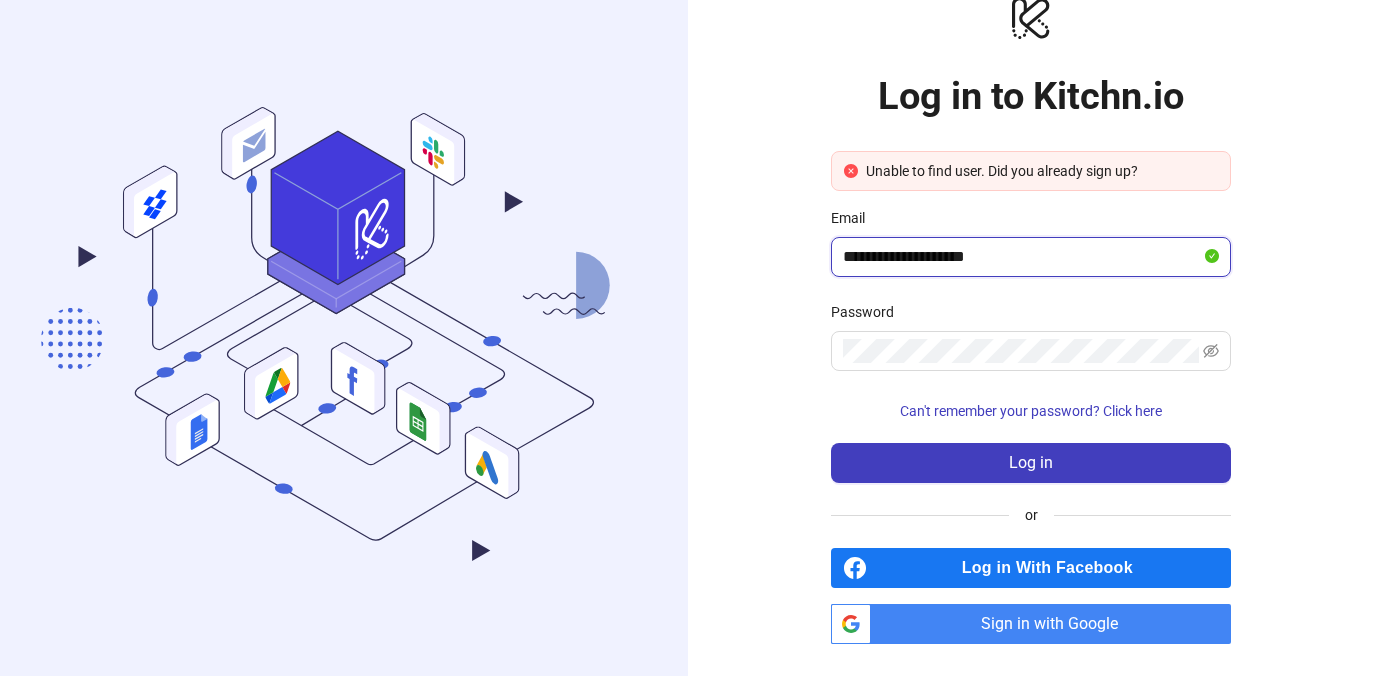 type on "**********" 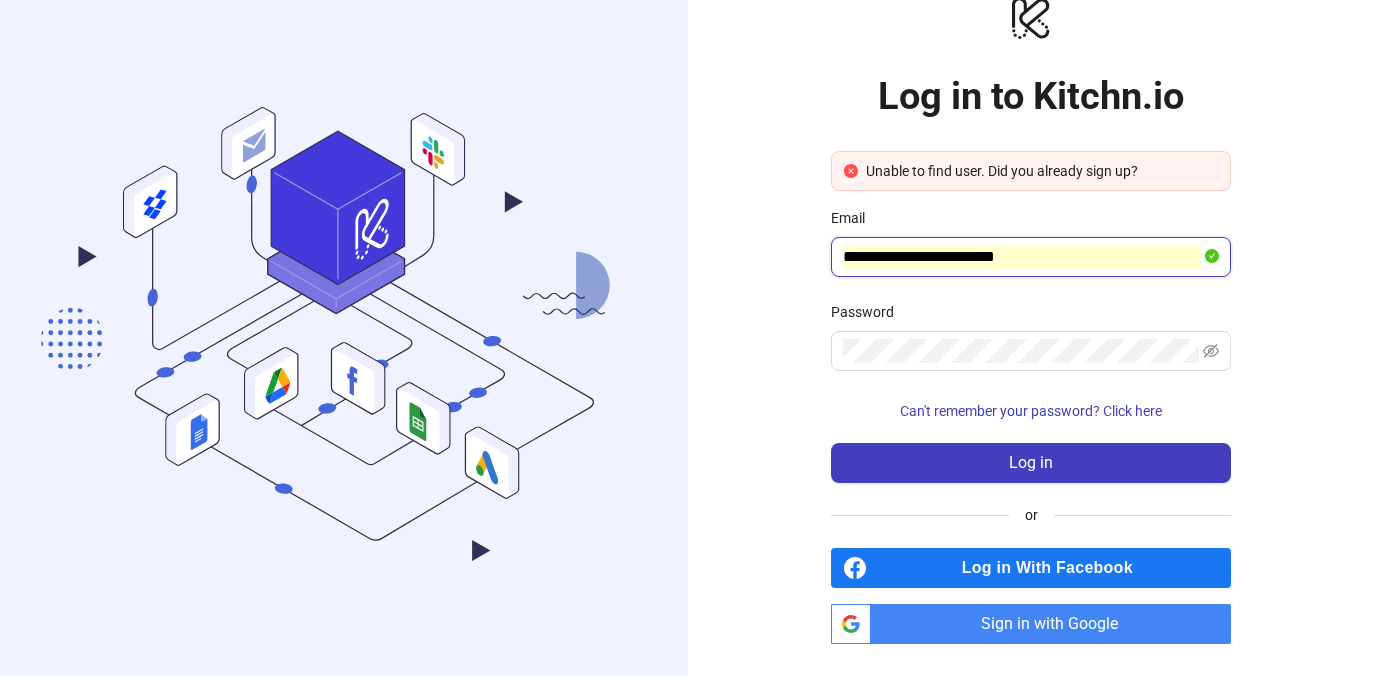 click on "**********" at bounding box center [1022, 257] 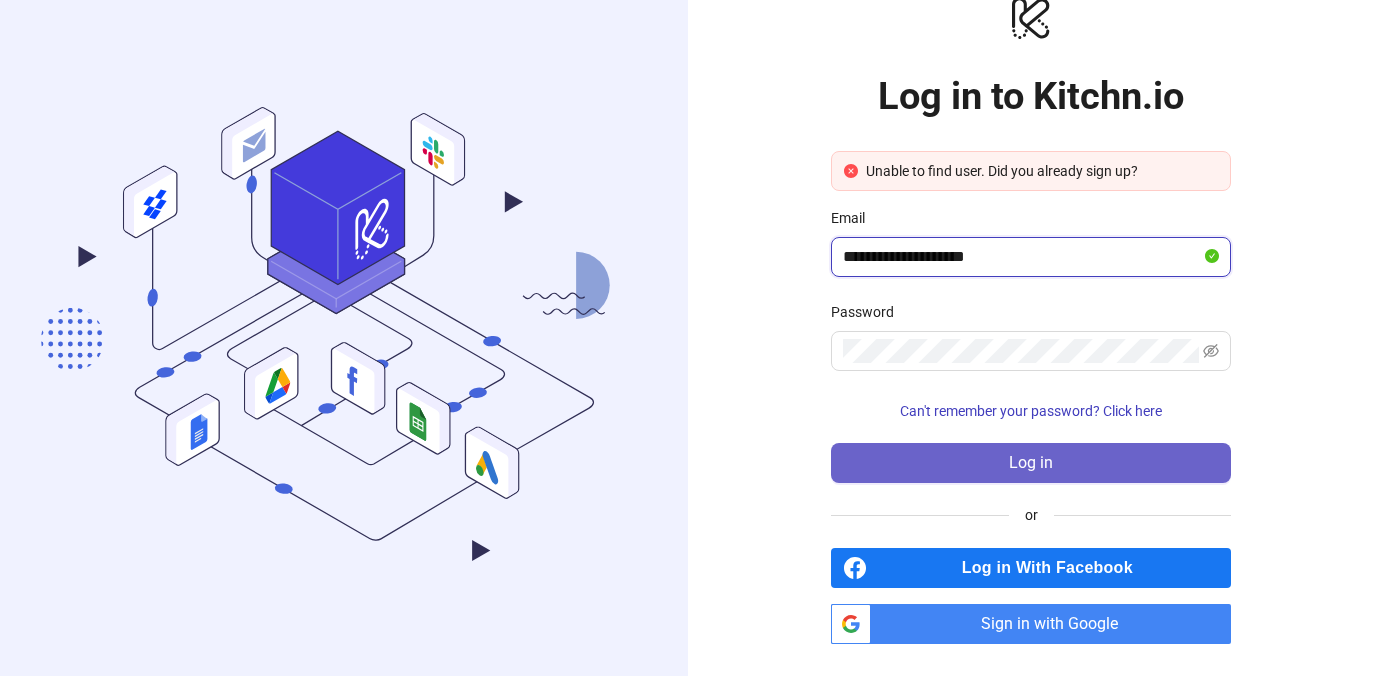 type on "**********" 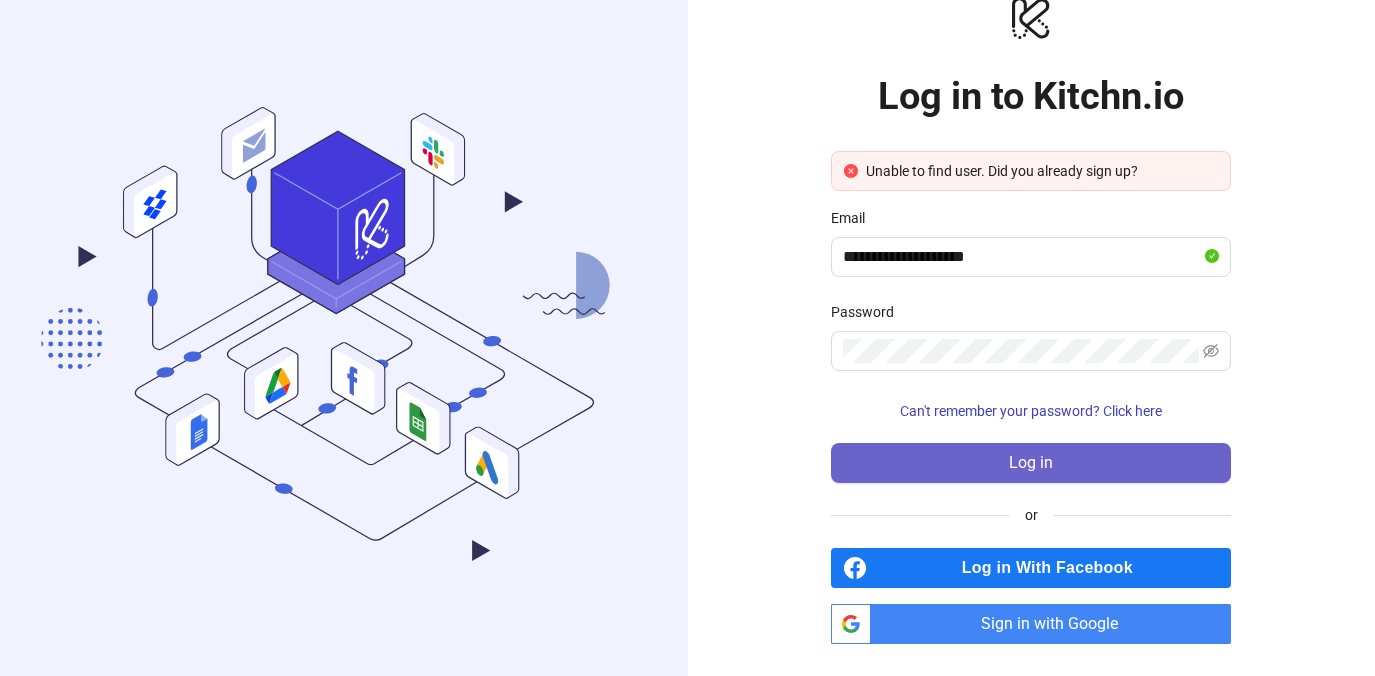 click on "Log in" at bounding box center (1031, 463) 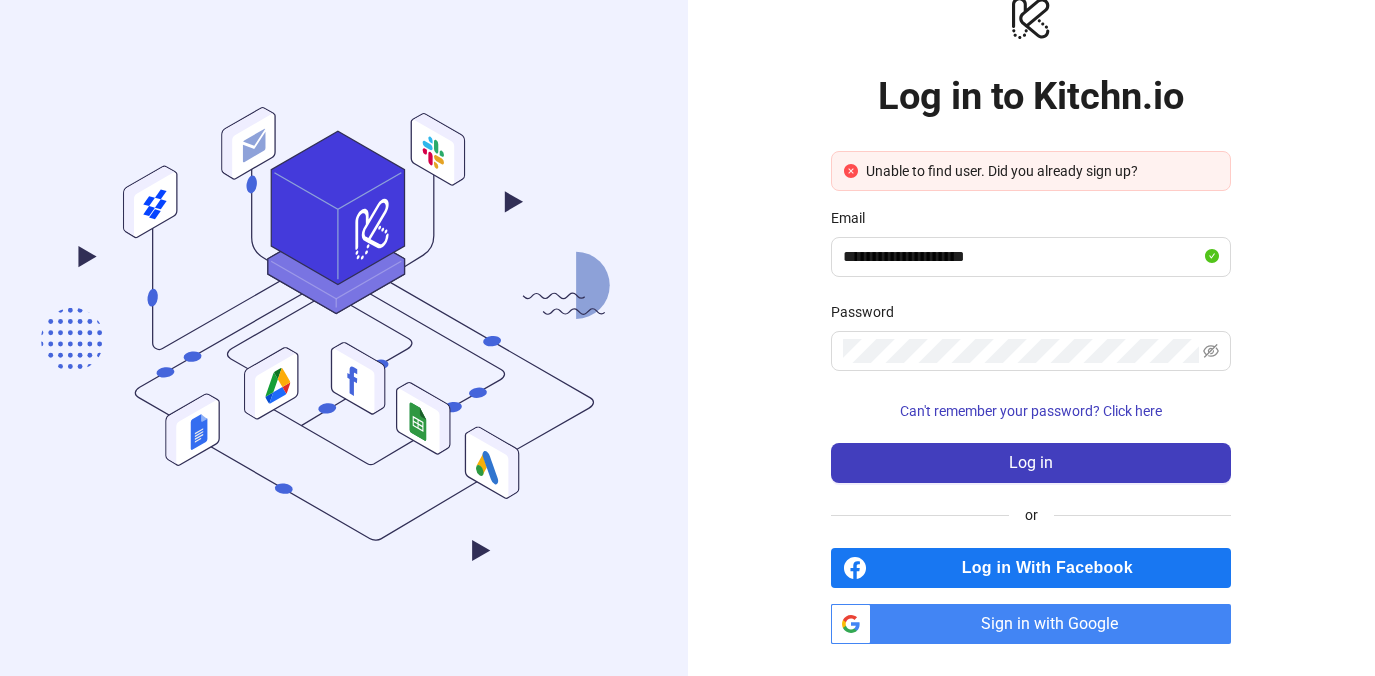 click on "**********" at bounding box center [1032, 318] 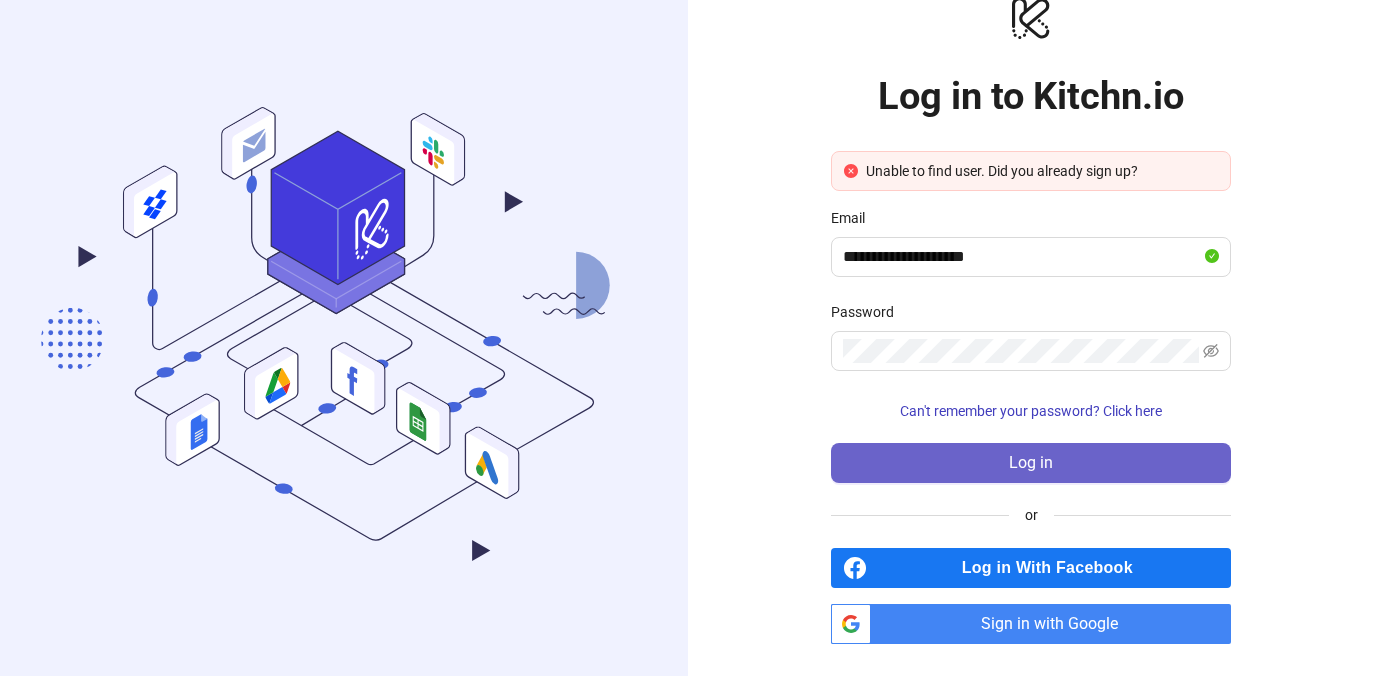 click on "Log in" at bounding box center [1031, 463] 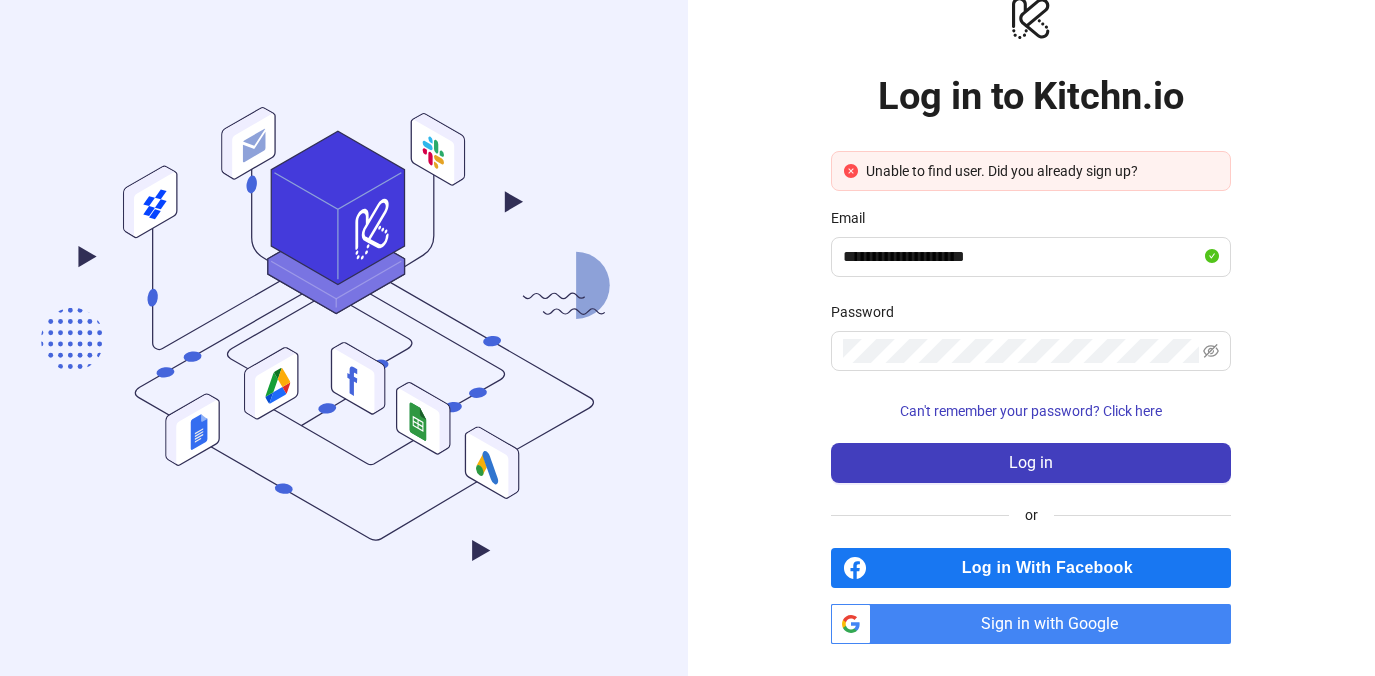 click on "**********" at bounding box center (1032, 318) 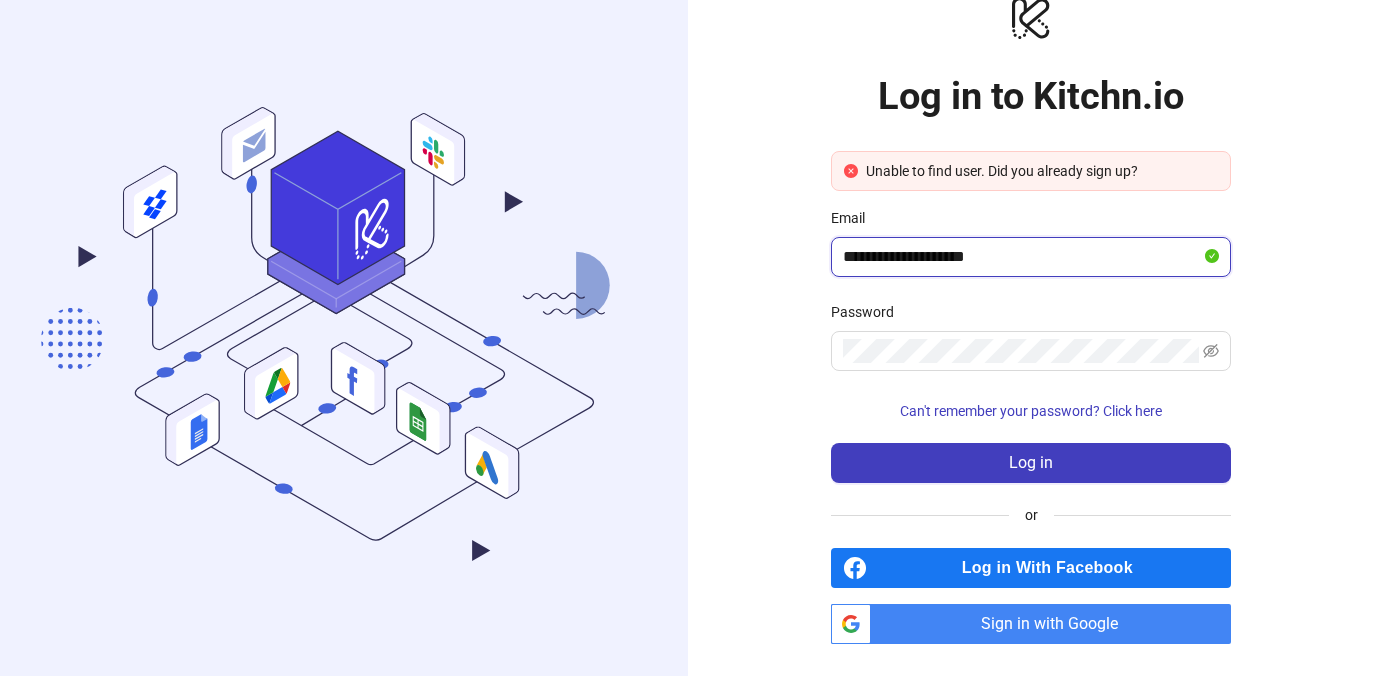 click on "**********" at bounding box center (1022, 257) 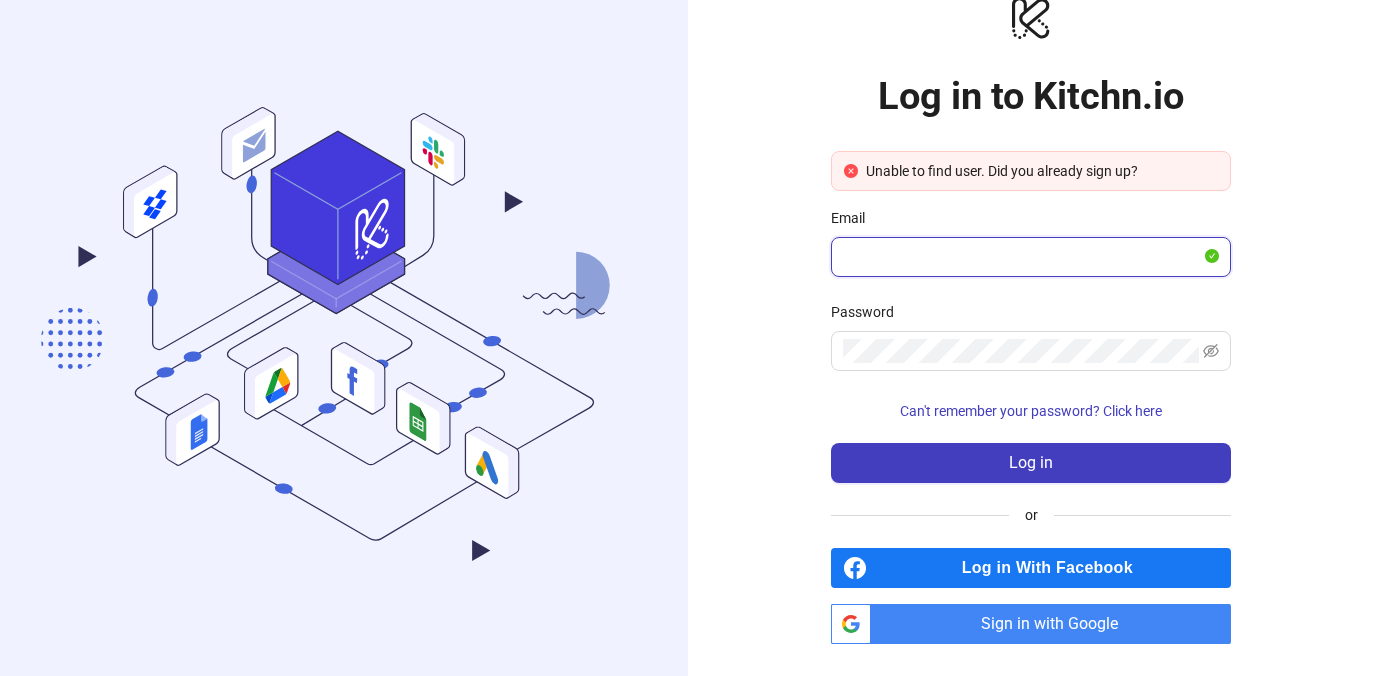 type on "**********" 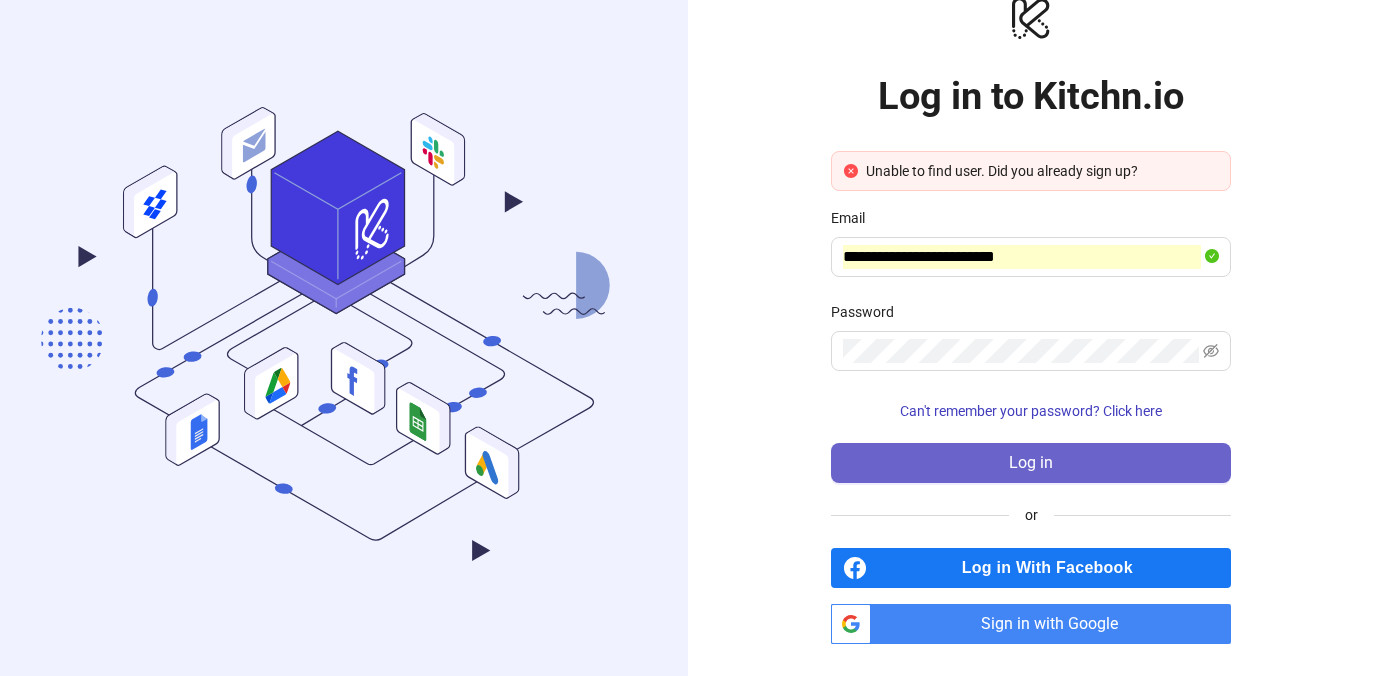 click on "Log in" at bounding box center (1031, 463) 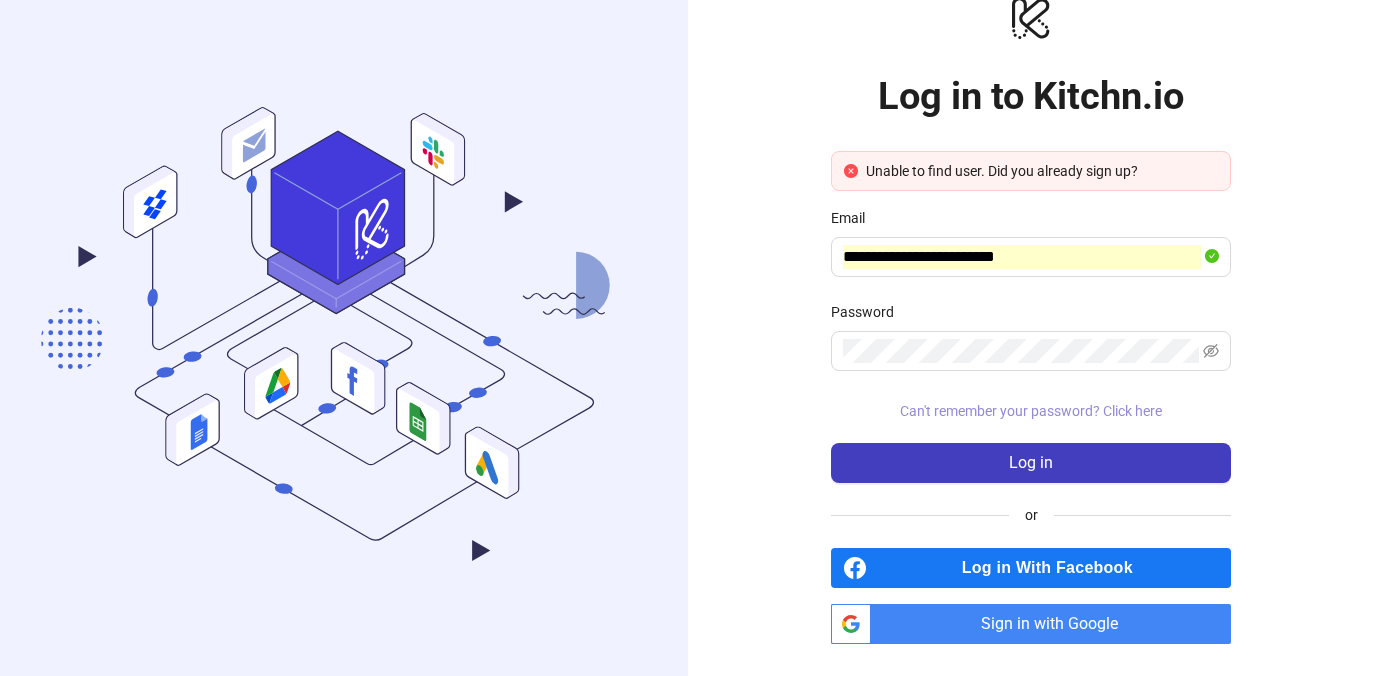 click on "Can't remember your password? Click here" at bounding box center (1031, 411) 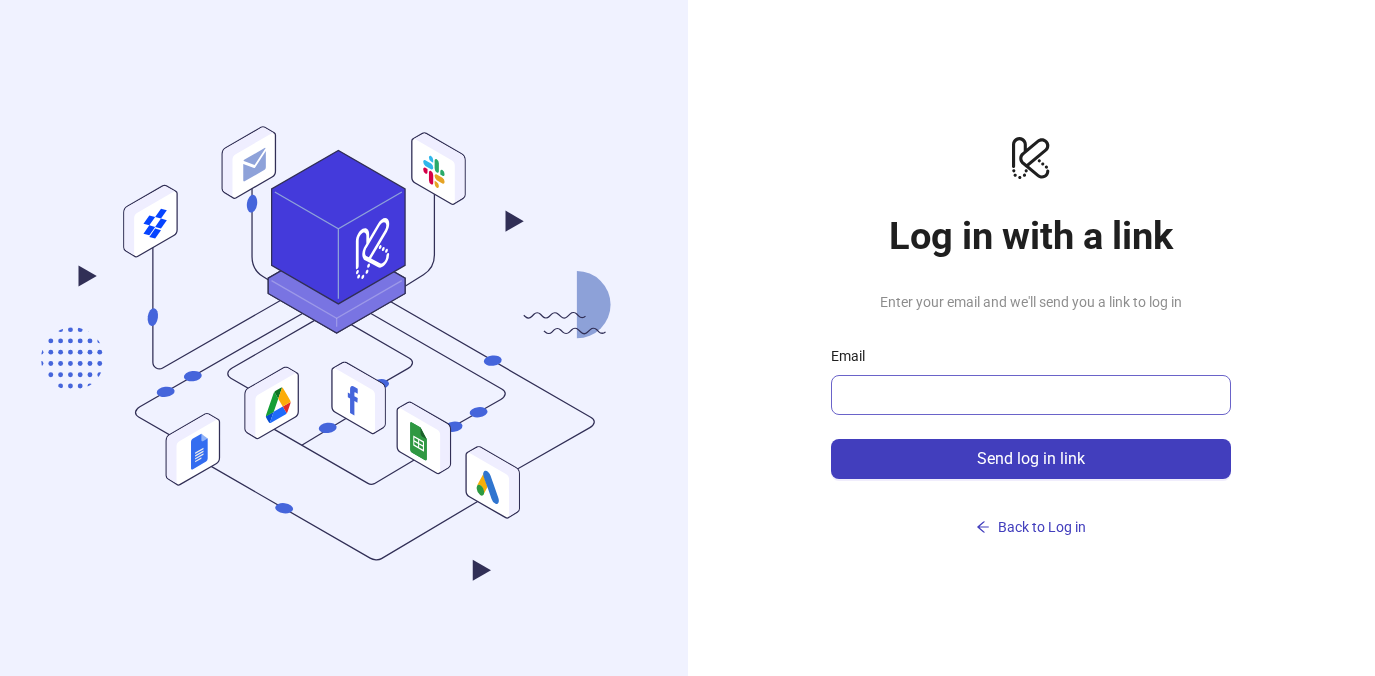 click at bounding box center (1031, 395) 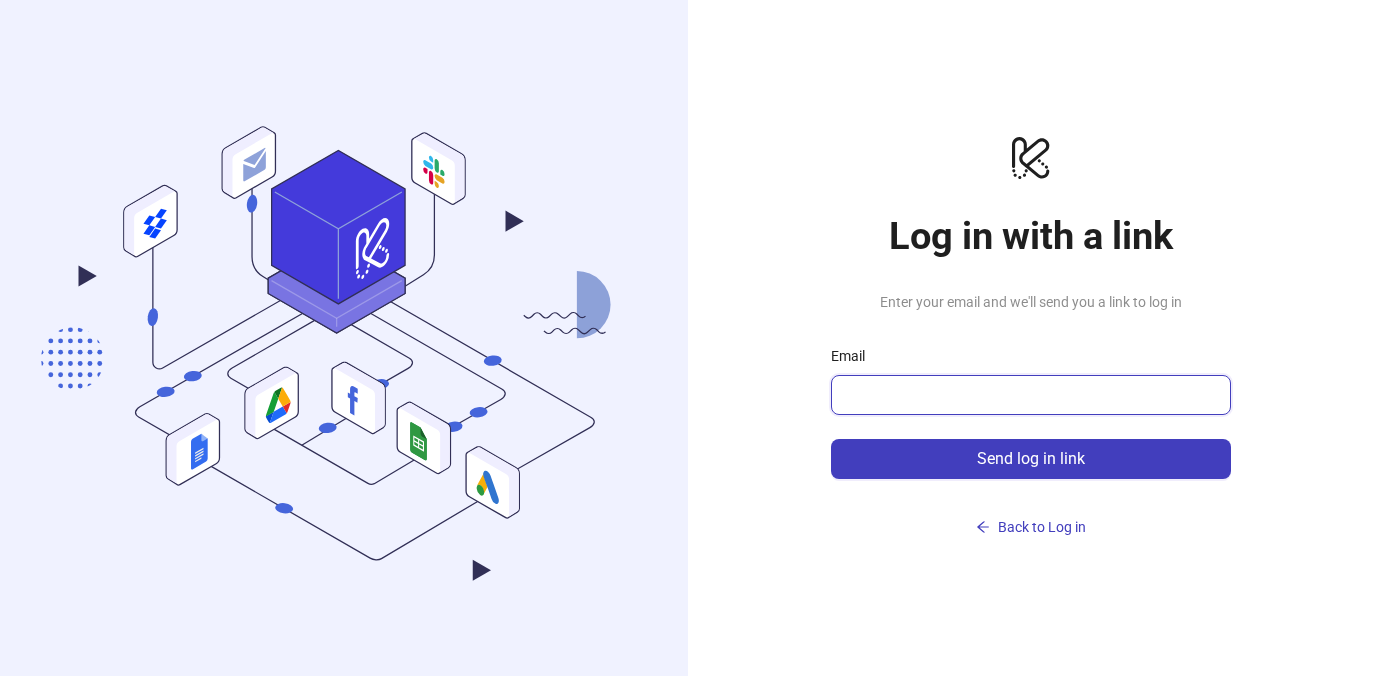 paste on "**********" 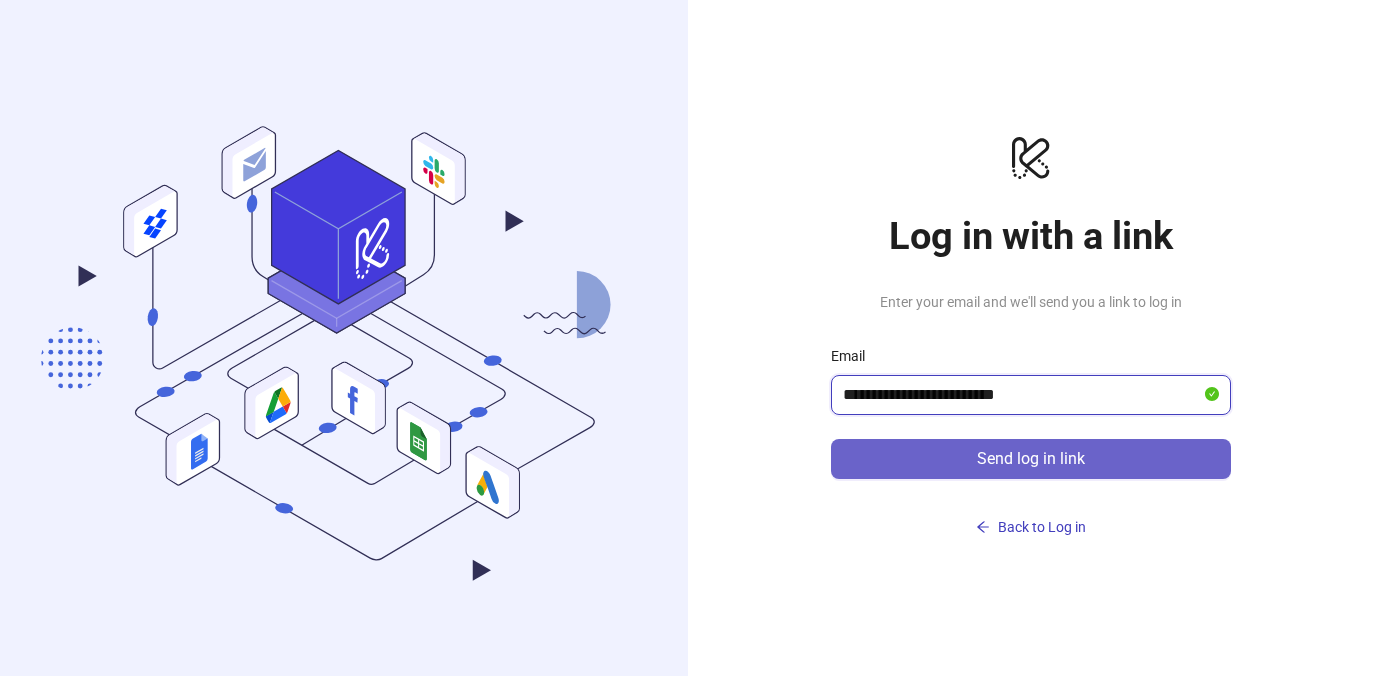 type on "**********" 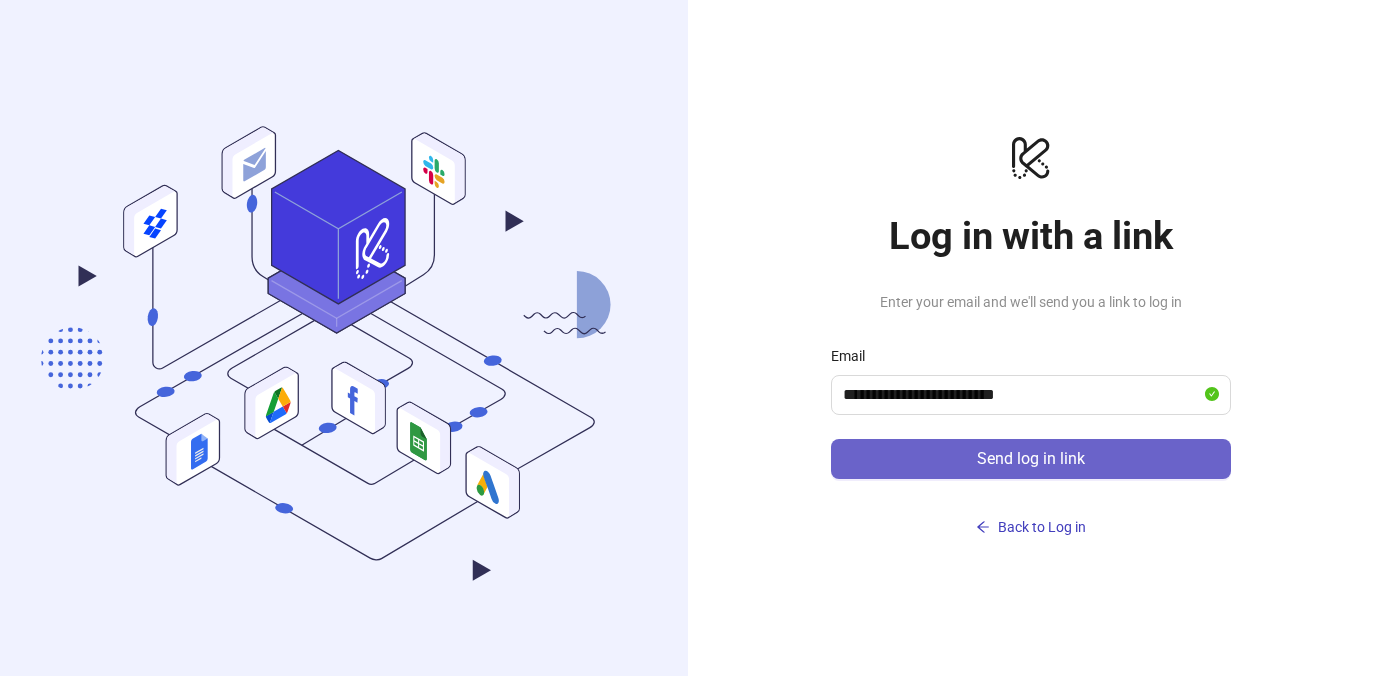 click on "Send log in link" at bounding box center (1031, 459) 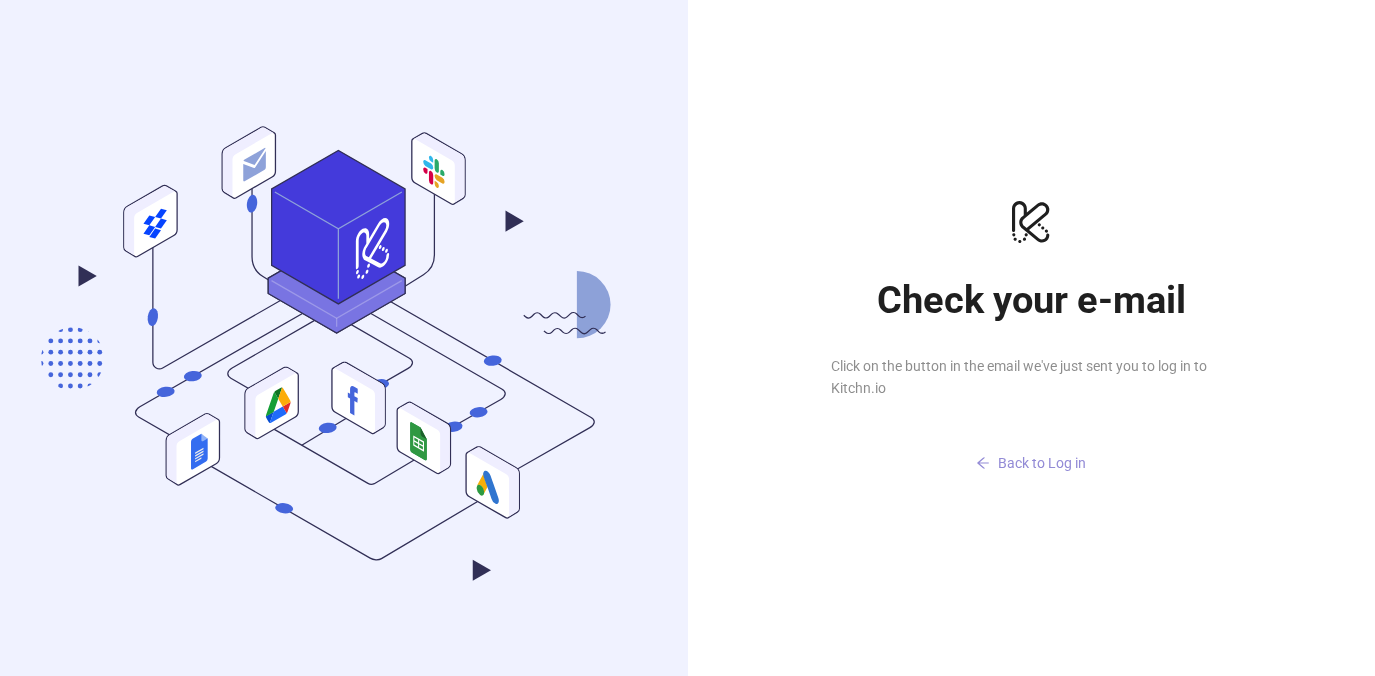 click on "Back to Log in" at bounding box center [1042, 463] 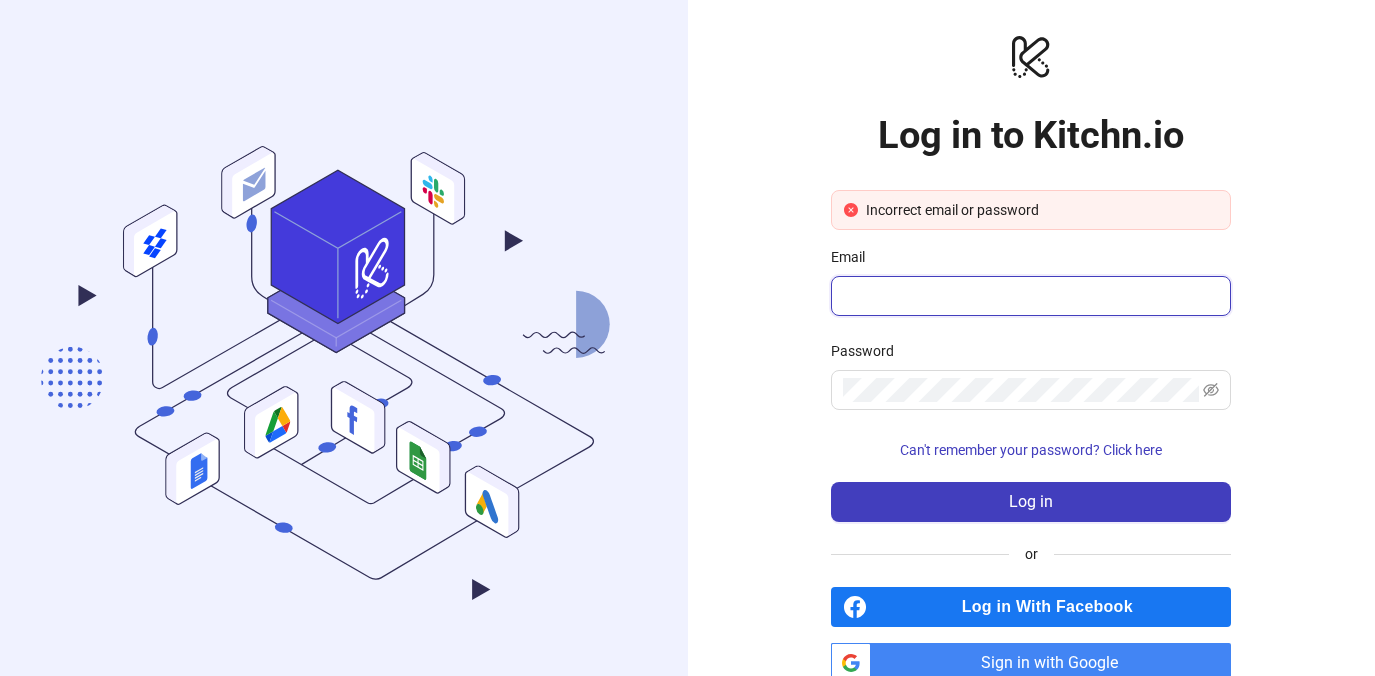 click on "Email" at bounding box center [1029, 296] 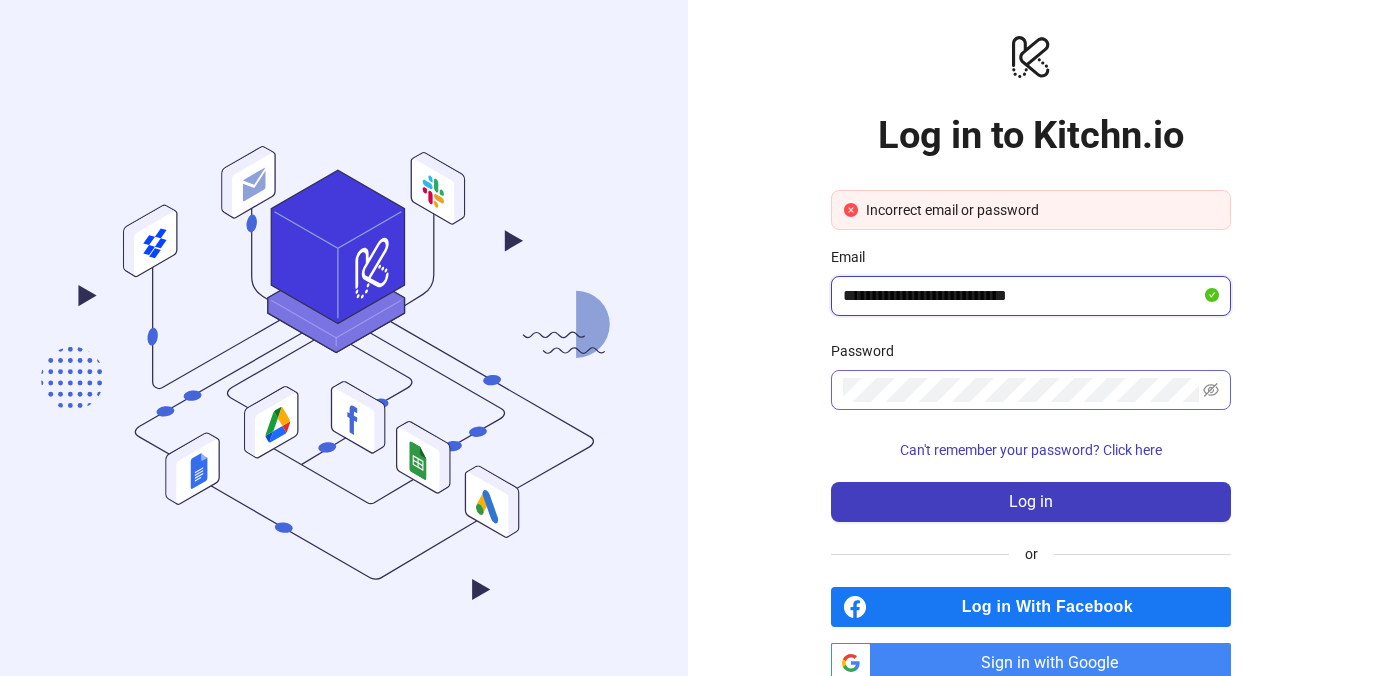 type on "**********" 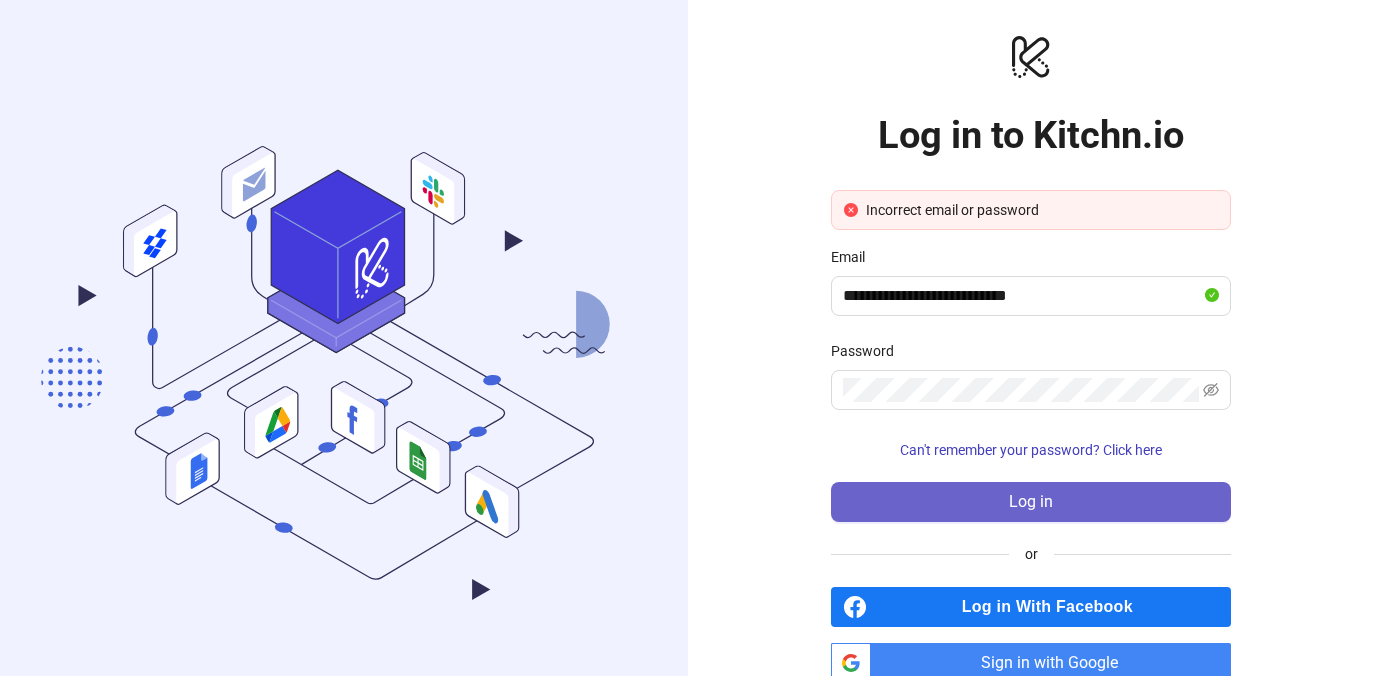click on "Log in" at bounding box center (1031, 502) 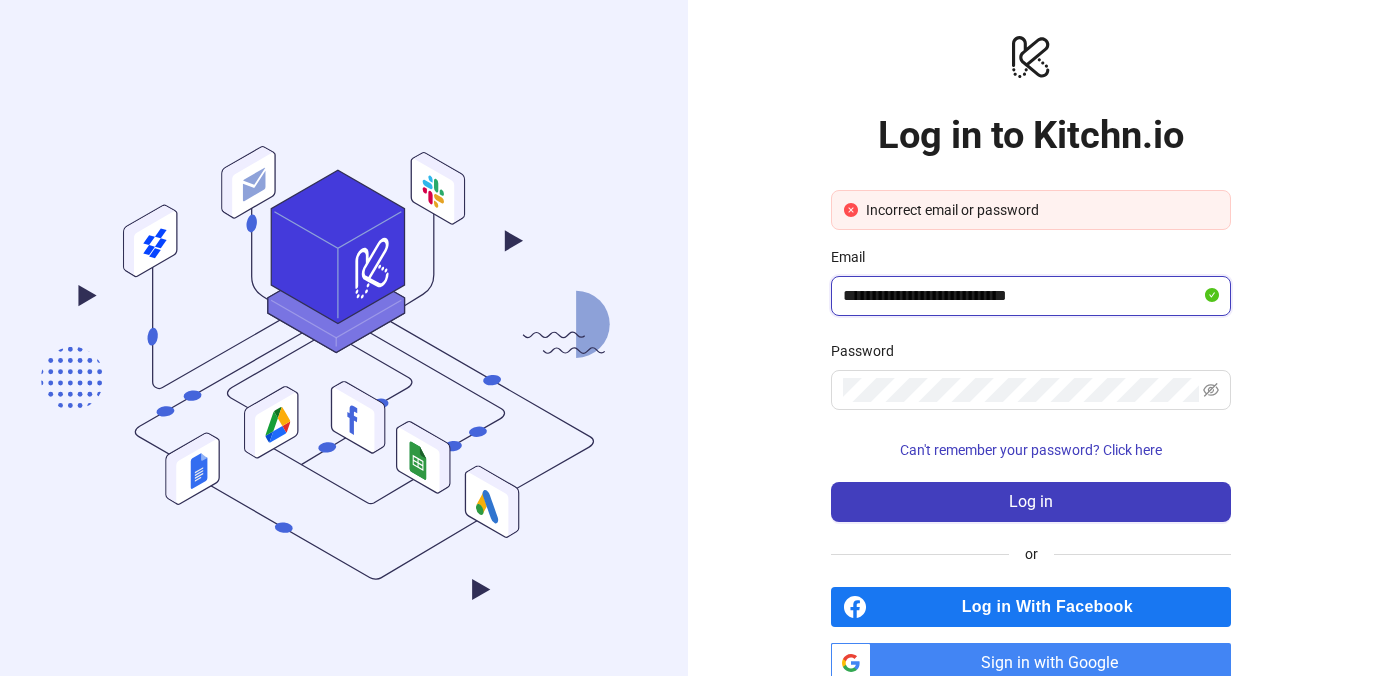 click on "**********" at bounding box center (1022, 296) 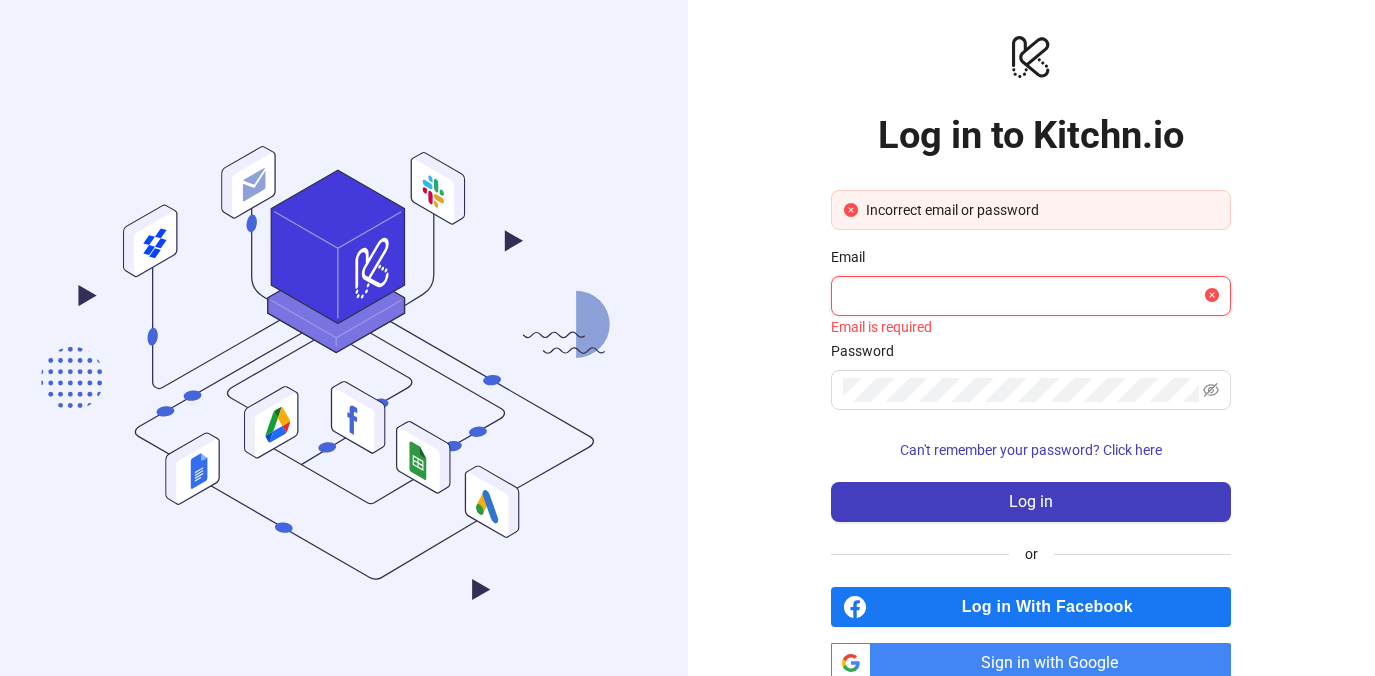 click on "Email" at bounding box center [1022, 296] 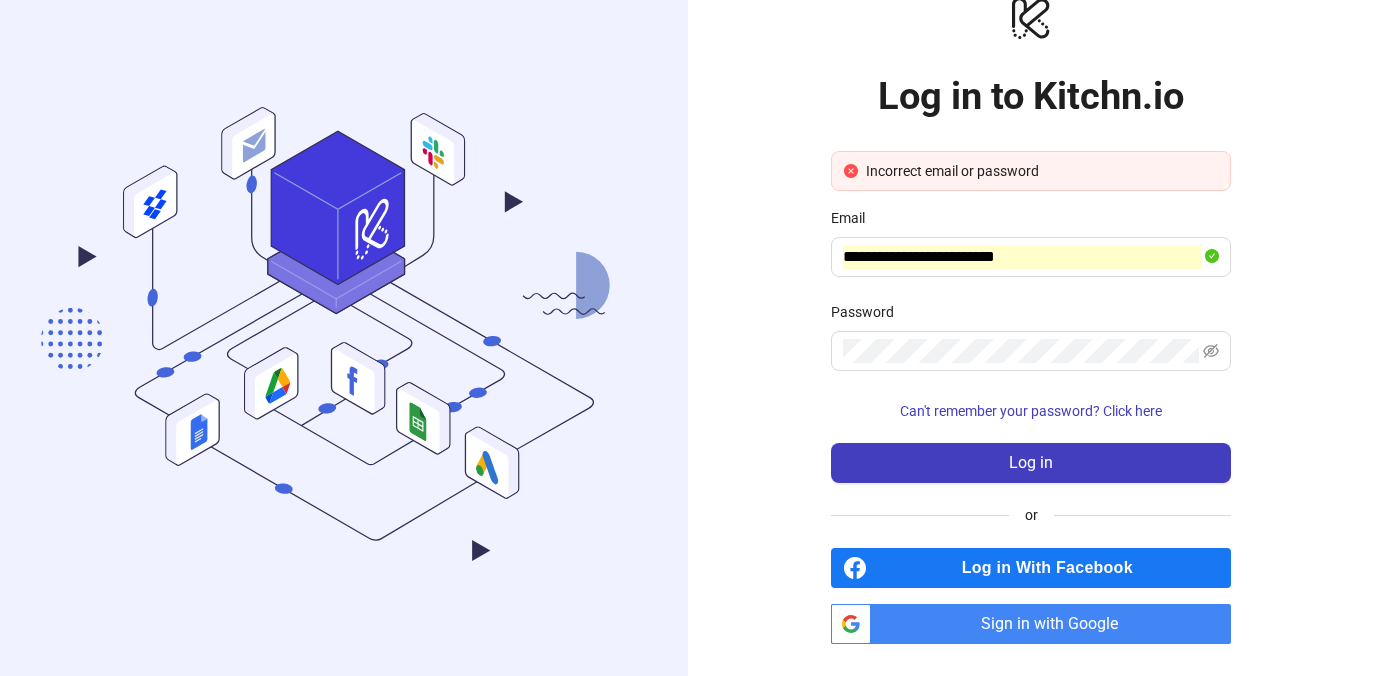 scroll, scrollTop: 39, scrollLeft: 0, axis: vertical 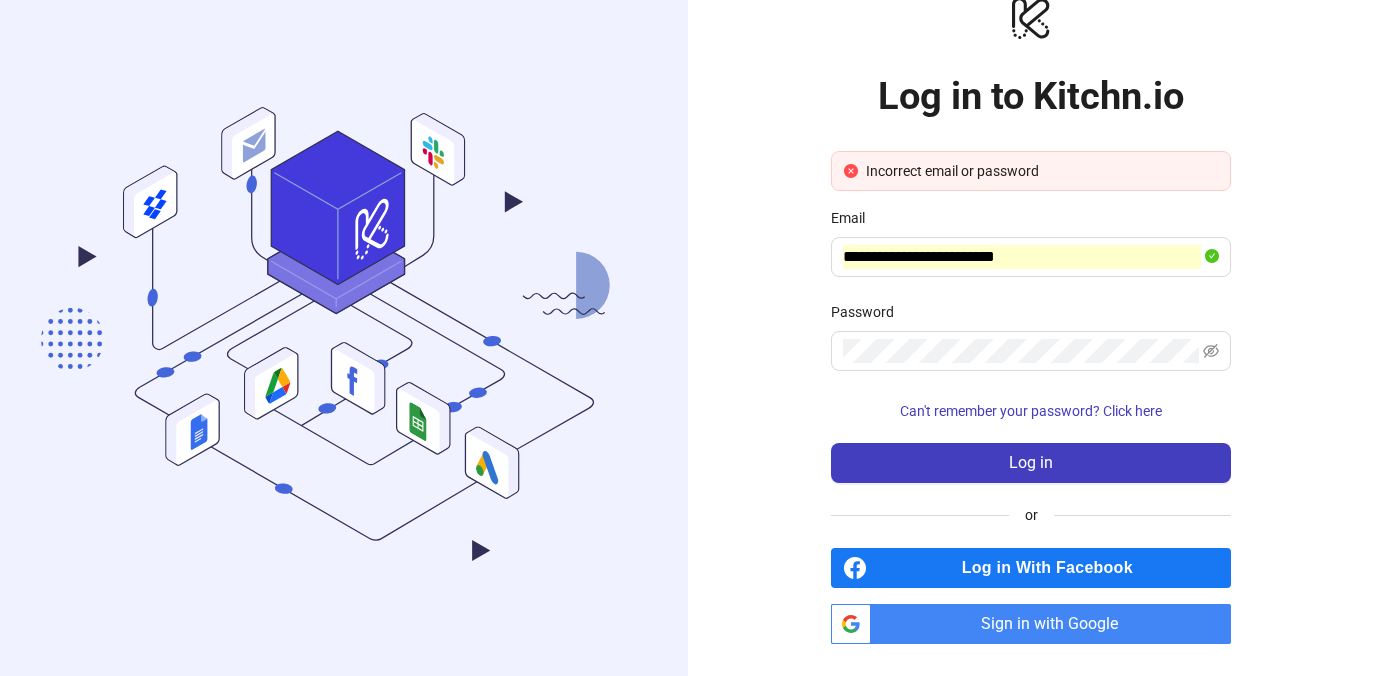 click on "Sign in with Google" at bounding box center (1055, 624) 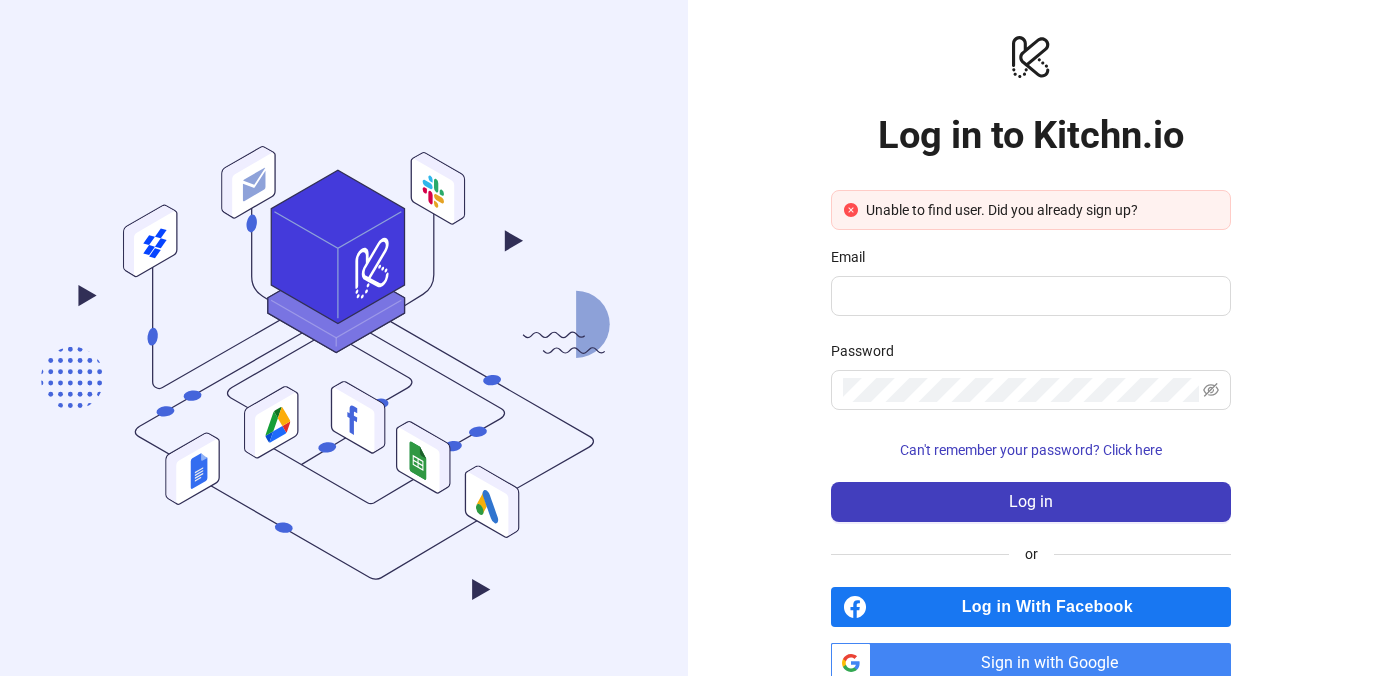 scroll, scrollTop: 39, scrollLeft: 0, axis: vertical 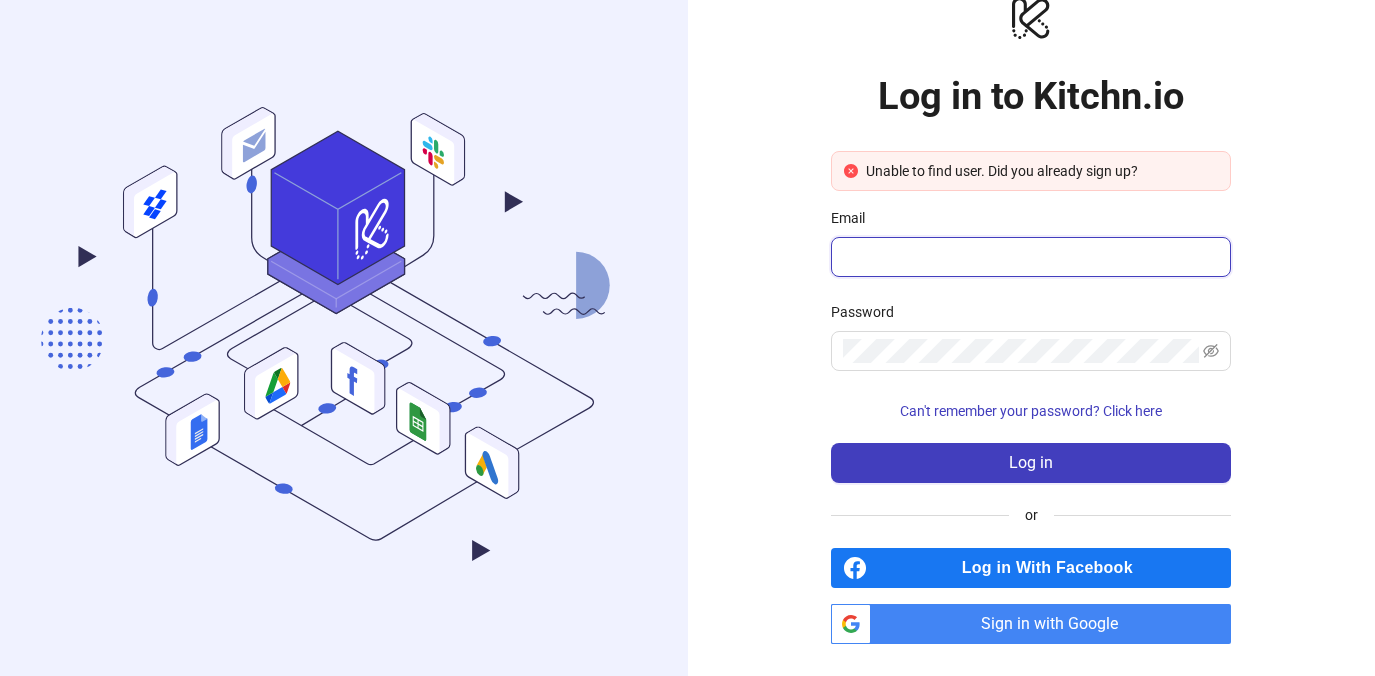 click on "Email" at bounding box center (1029, 257) 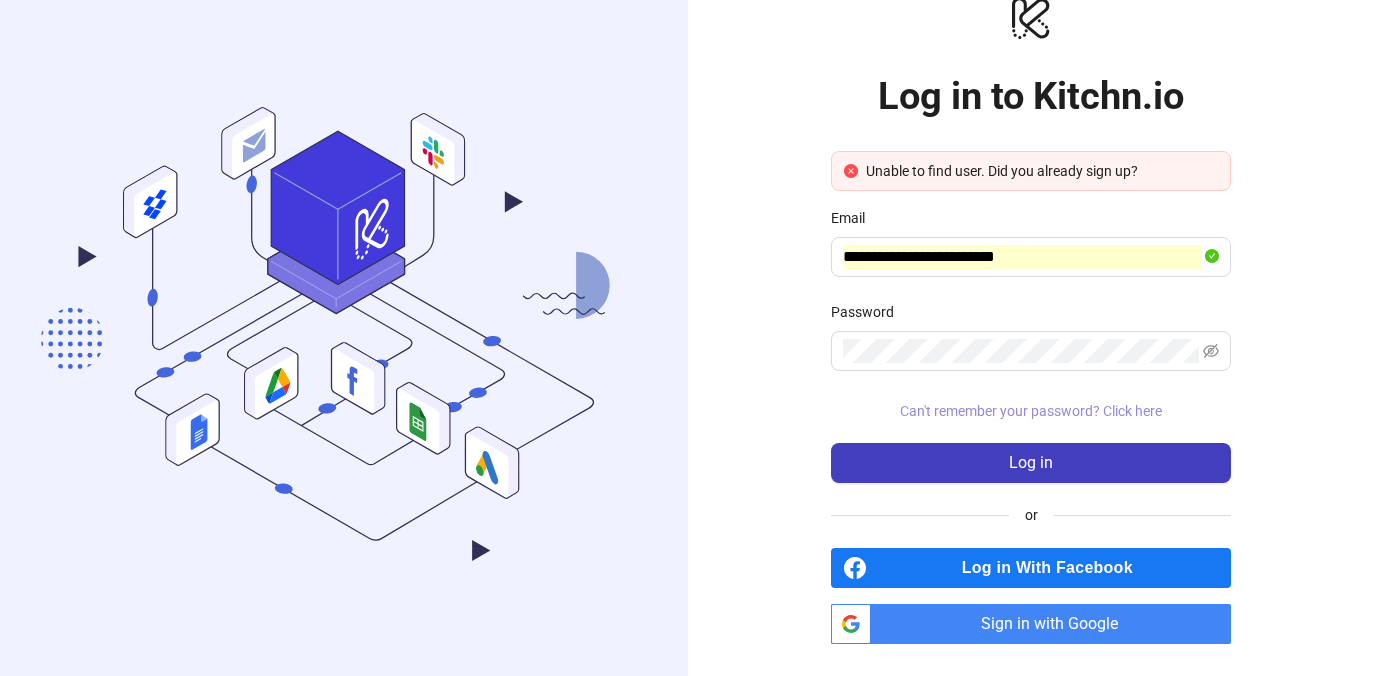 click on "Can't remember your password? Click here" at bounding box center (1031, 411) 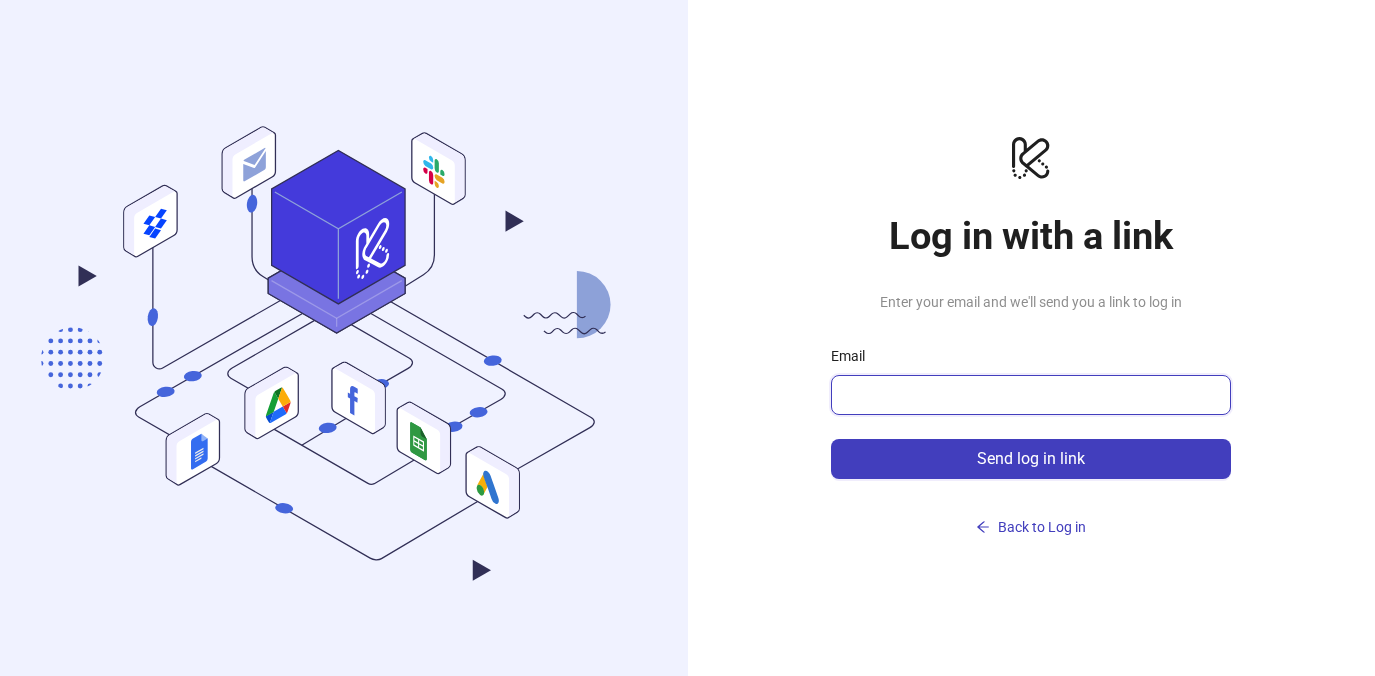 click on "Email" at bounding box center [1029, 395] 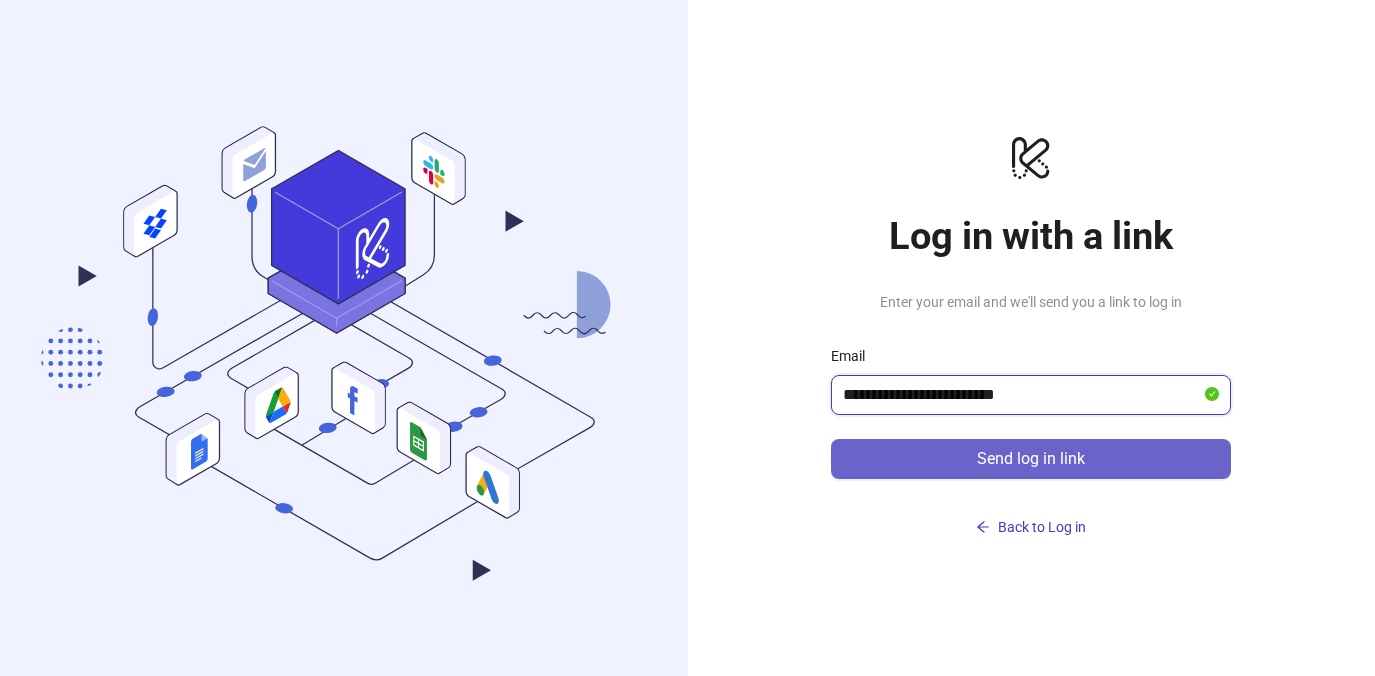 type on "**********" 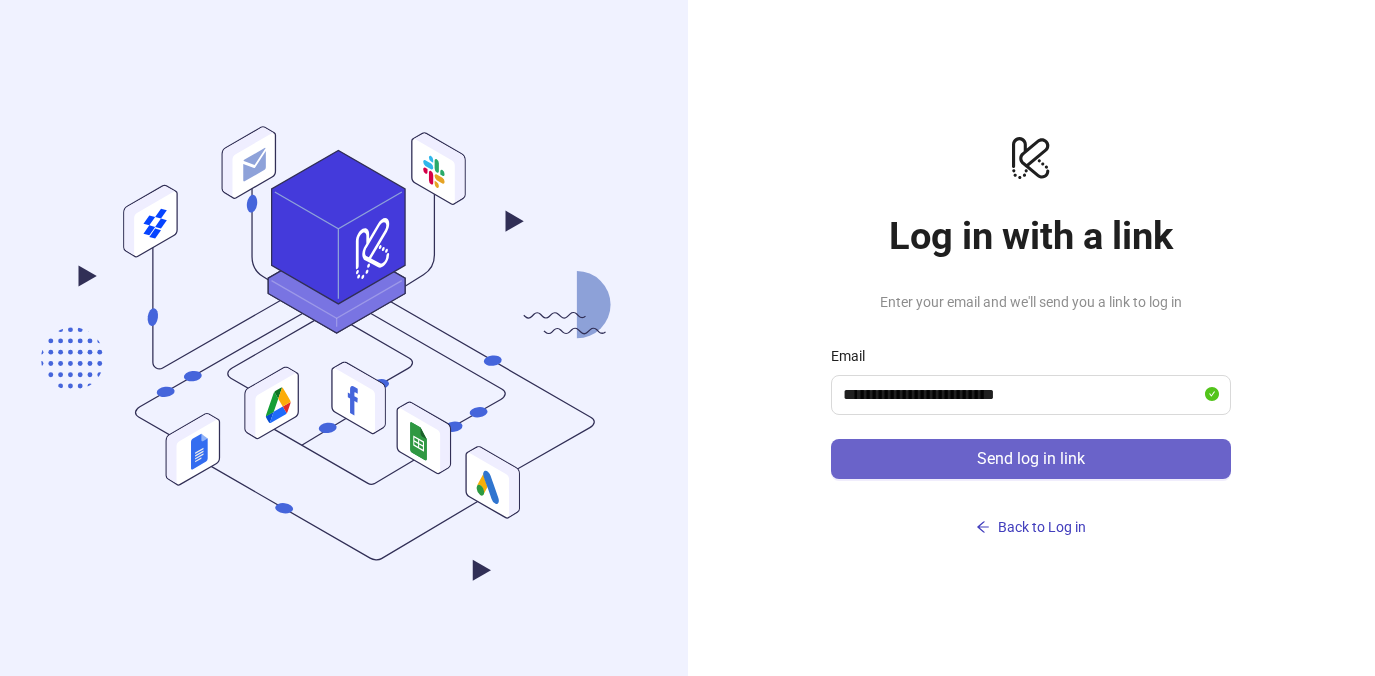 click on "Send log in link" at bounding box center [1031, 459] 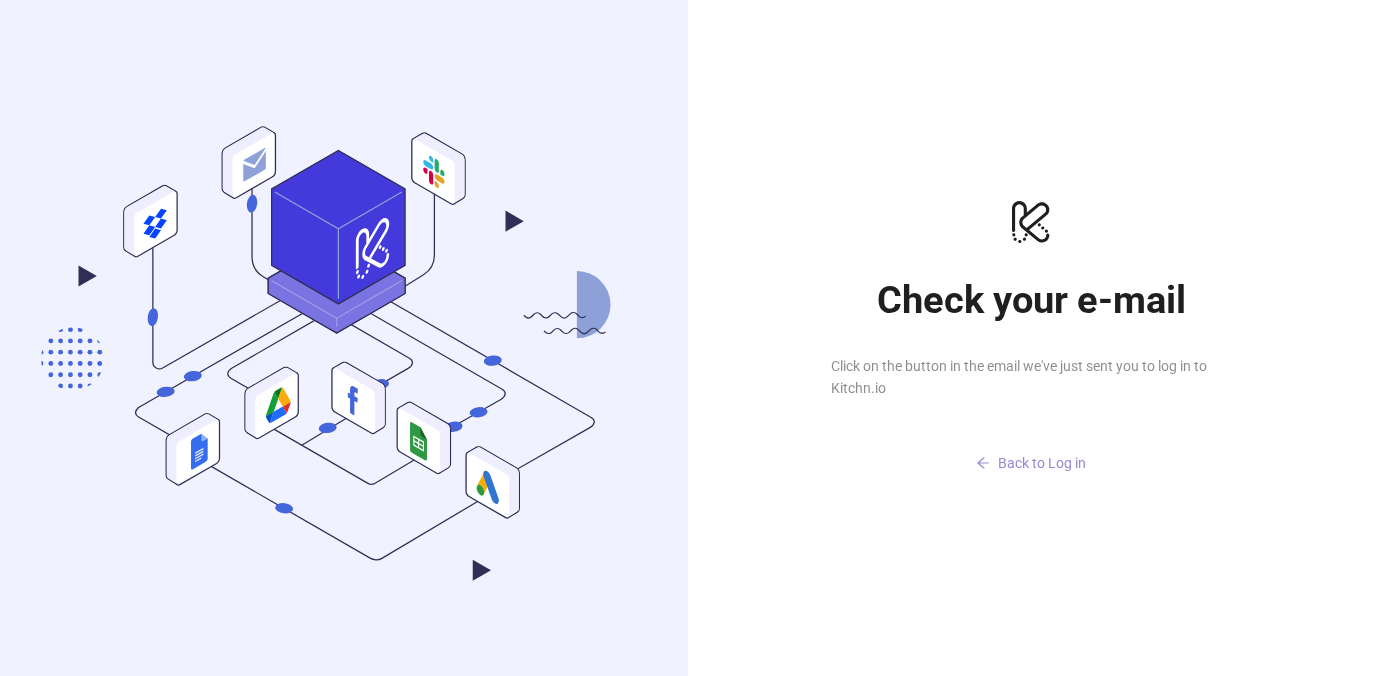 click on "Back to Log in" at bounding box center [1031, 463] 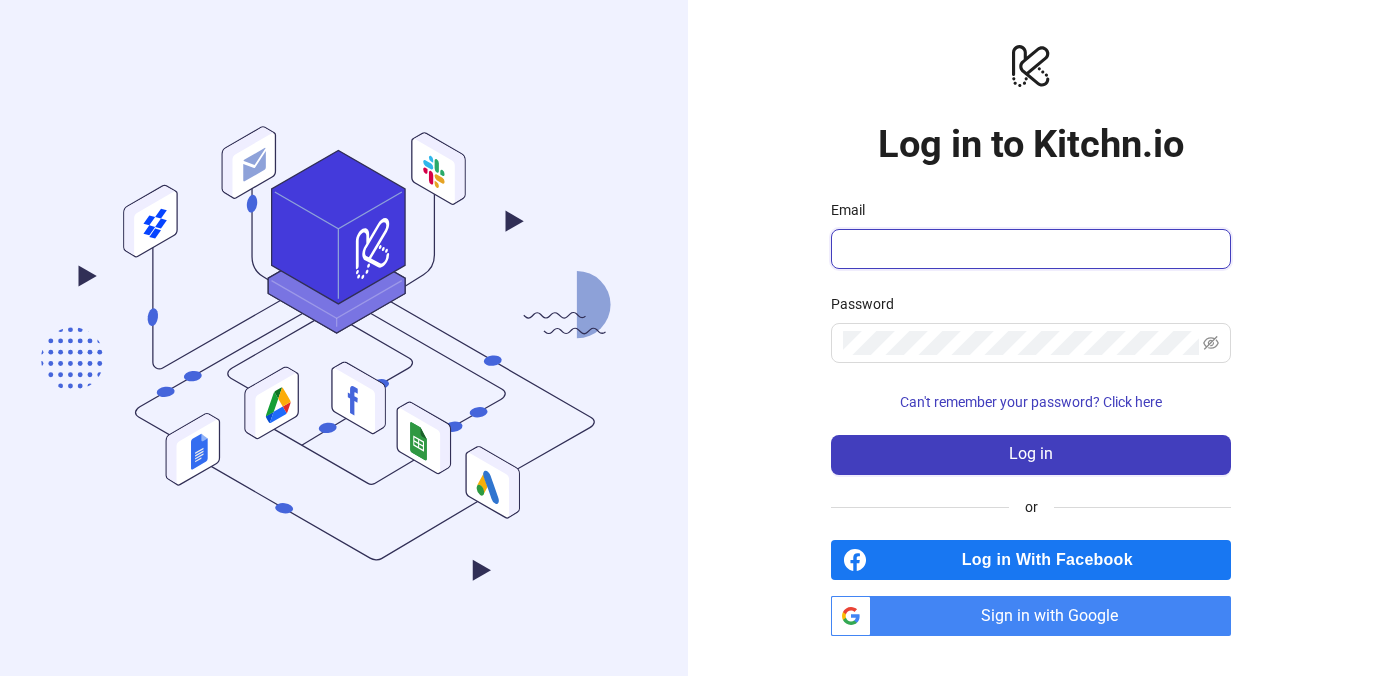 click on "Email" at bounding box center [1029, 249] 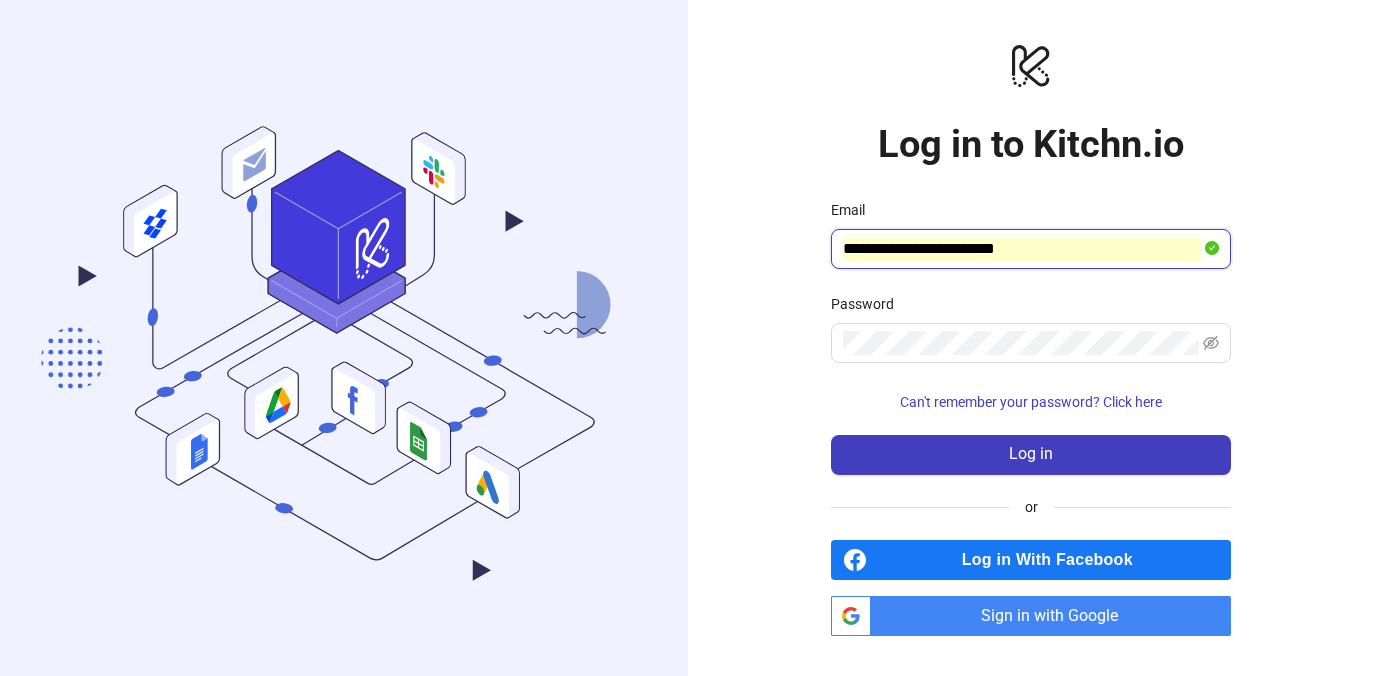 click on "**********" at bounding box center (1022, 249) 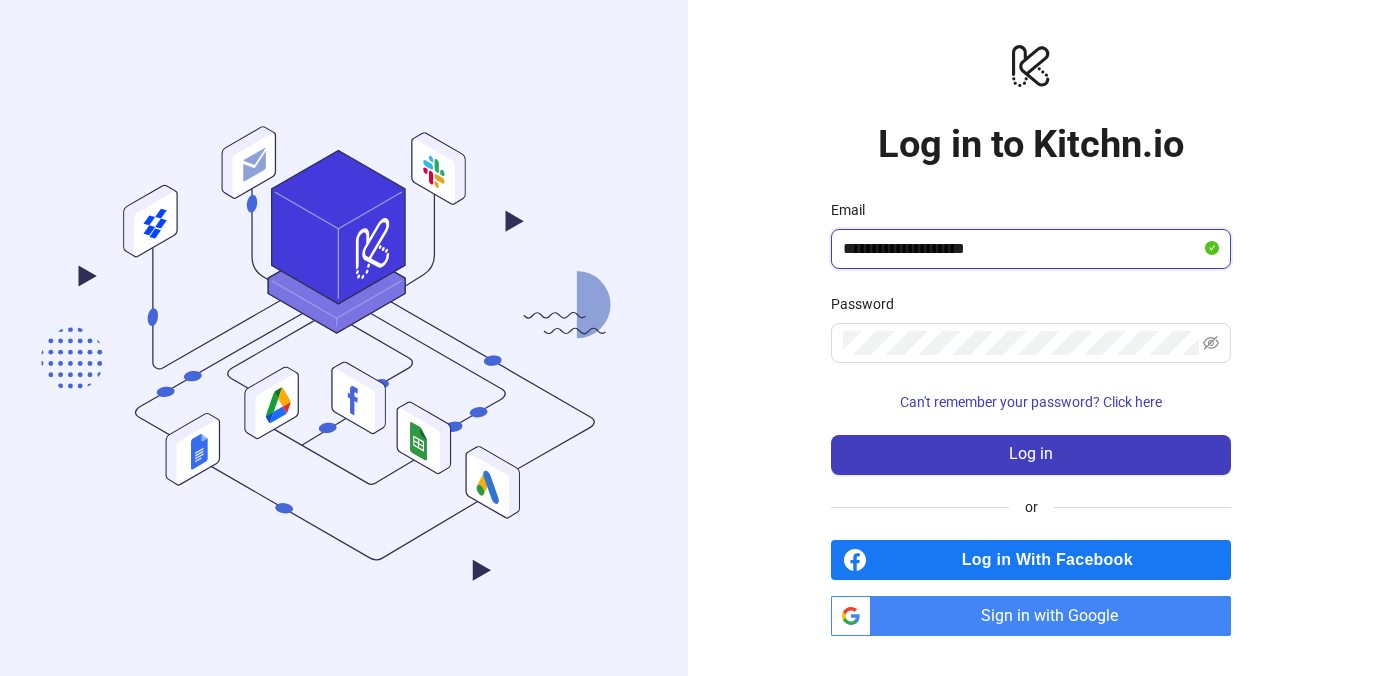 type on "**********" 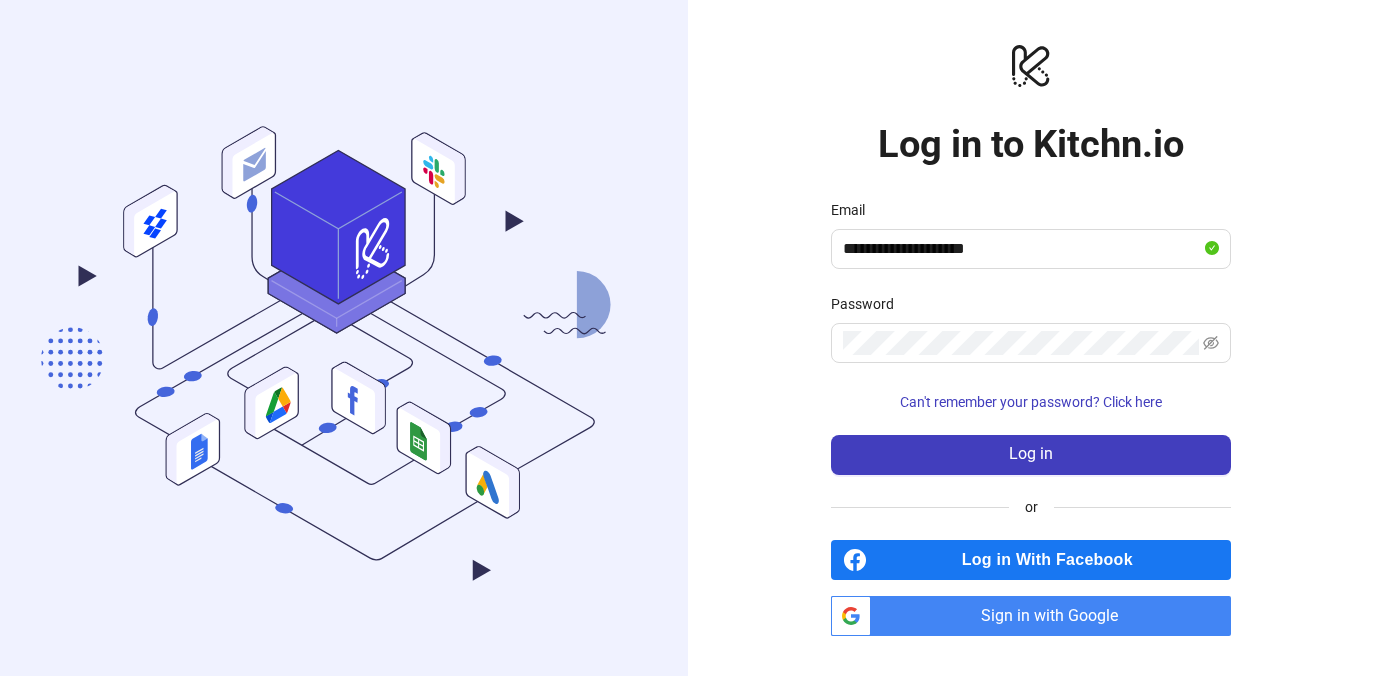 click on "**********" at bounding box center (1032, 338) 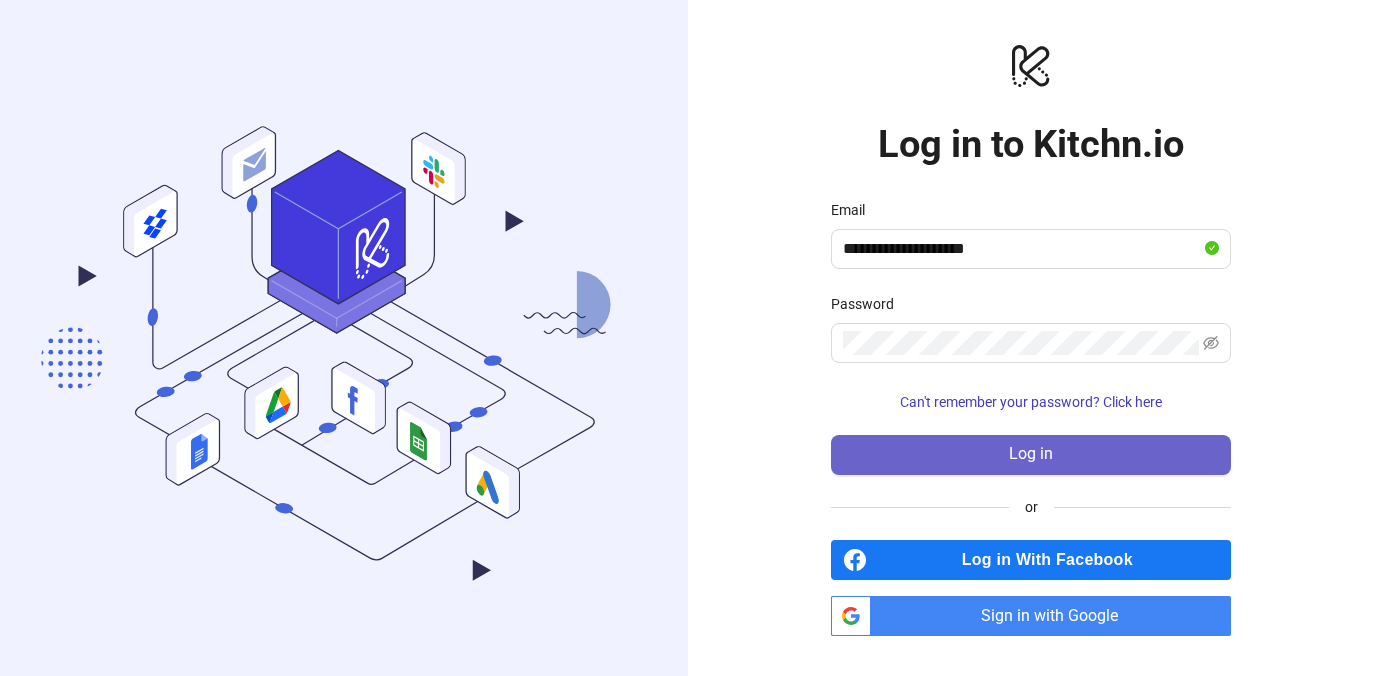 click on "Log in" at bounding box center [1031, 454] 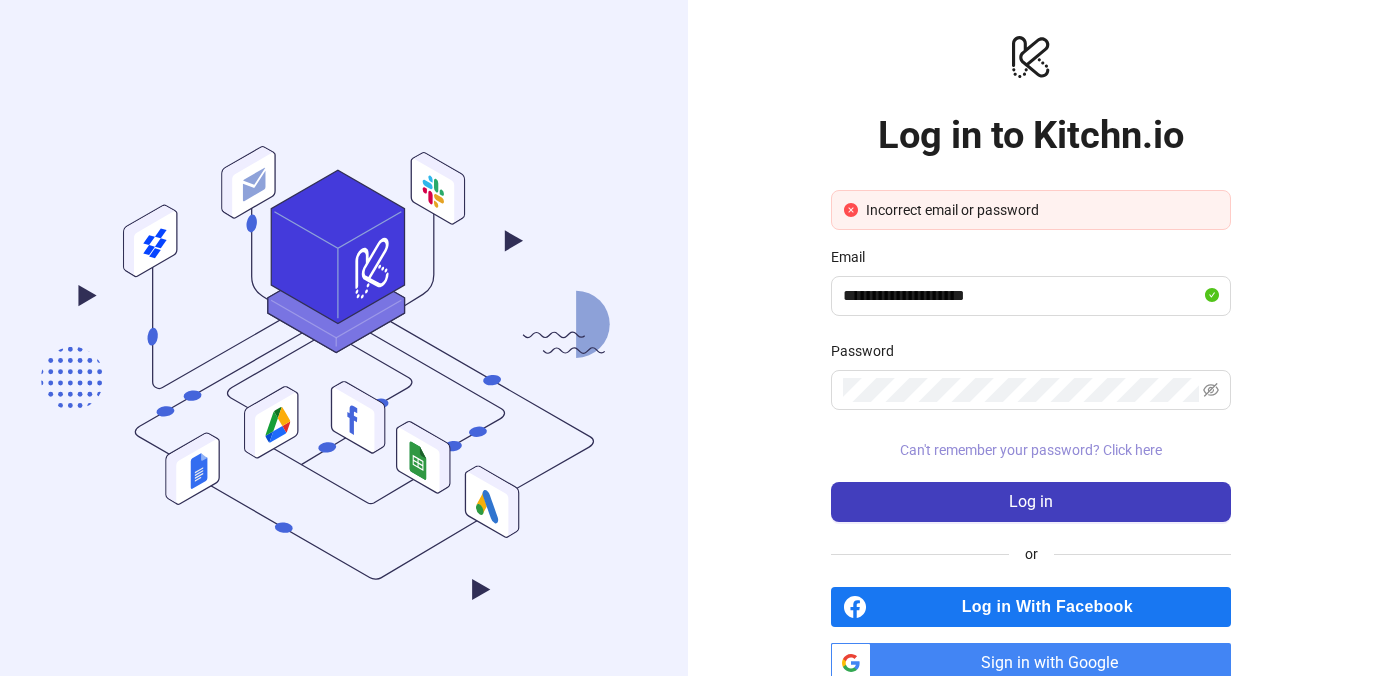 click on "Can't remember your password? Click here" at bounding box center (1031, 450) 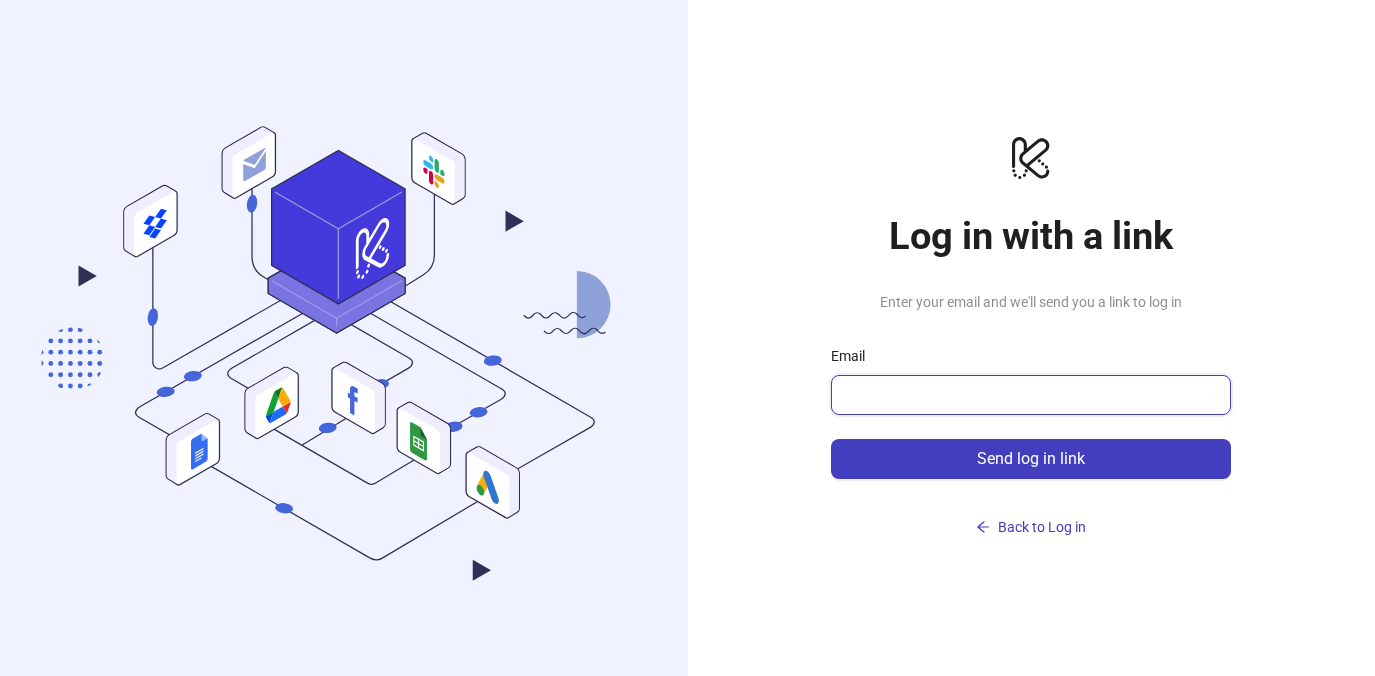 click on "Email" at bounding box center [1029, 395] 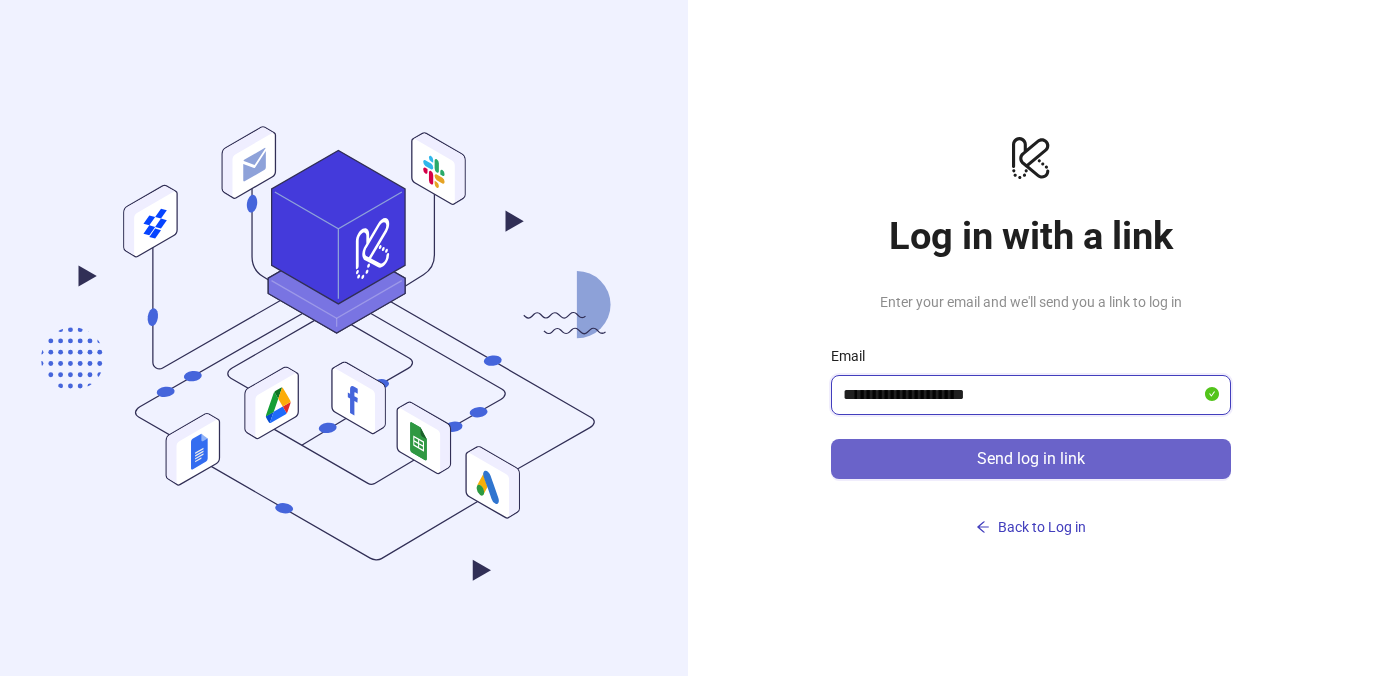 type on "**********" 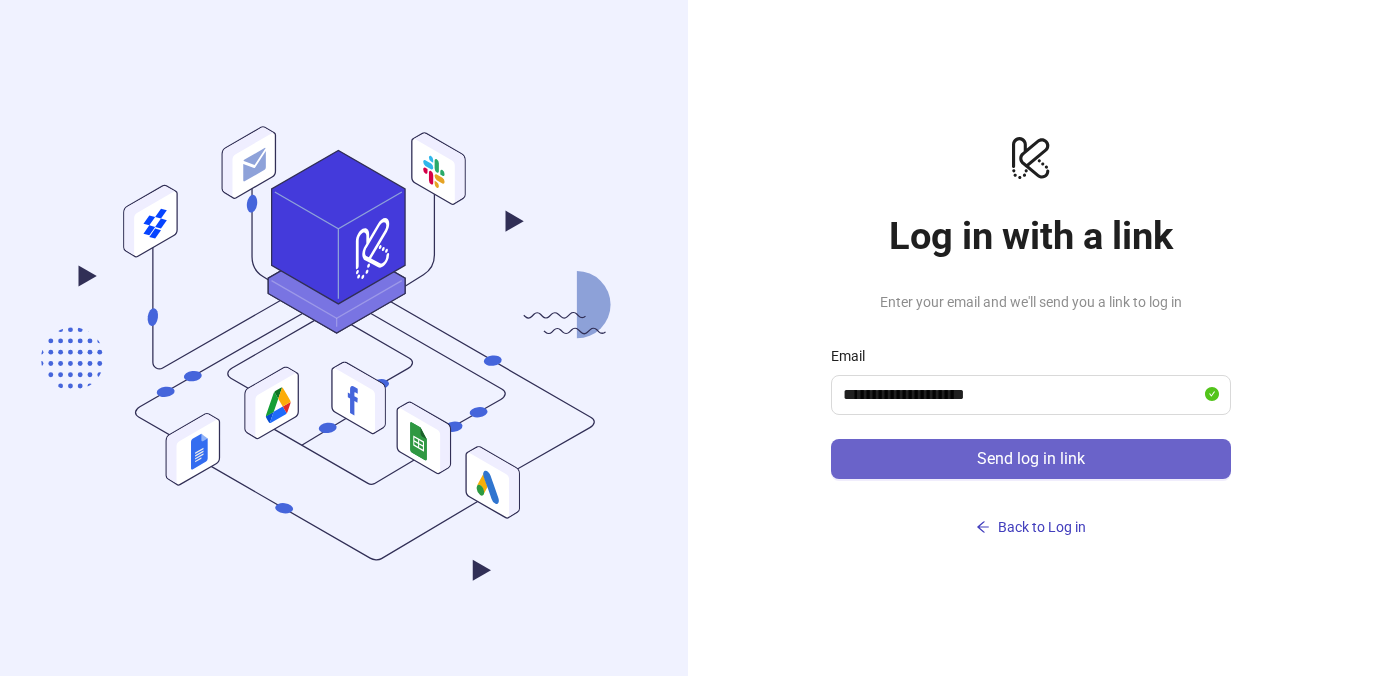click on "Send log in link" at bounding box center [1031, 459] 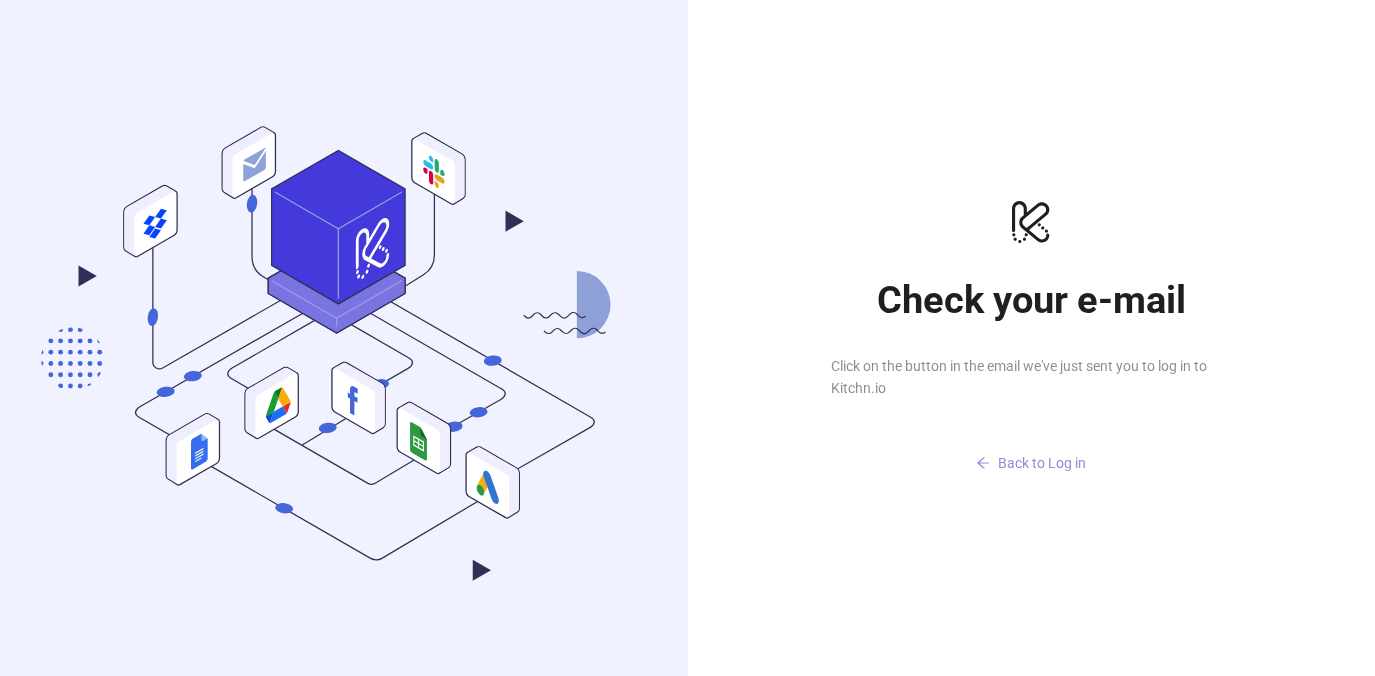 click on "Back to Log in" at bounding box center [1031, 463] 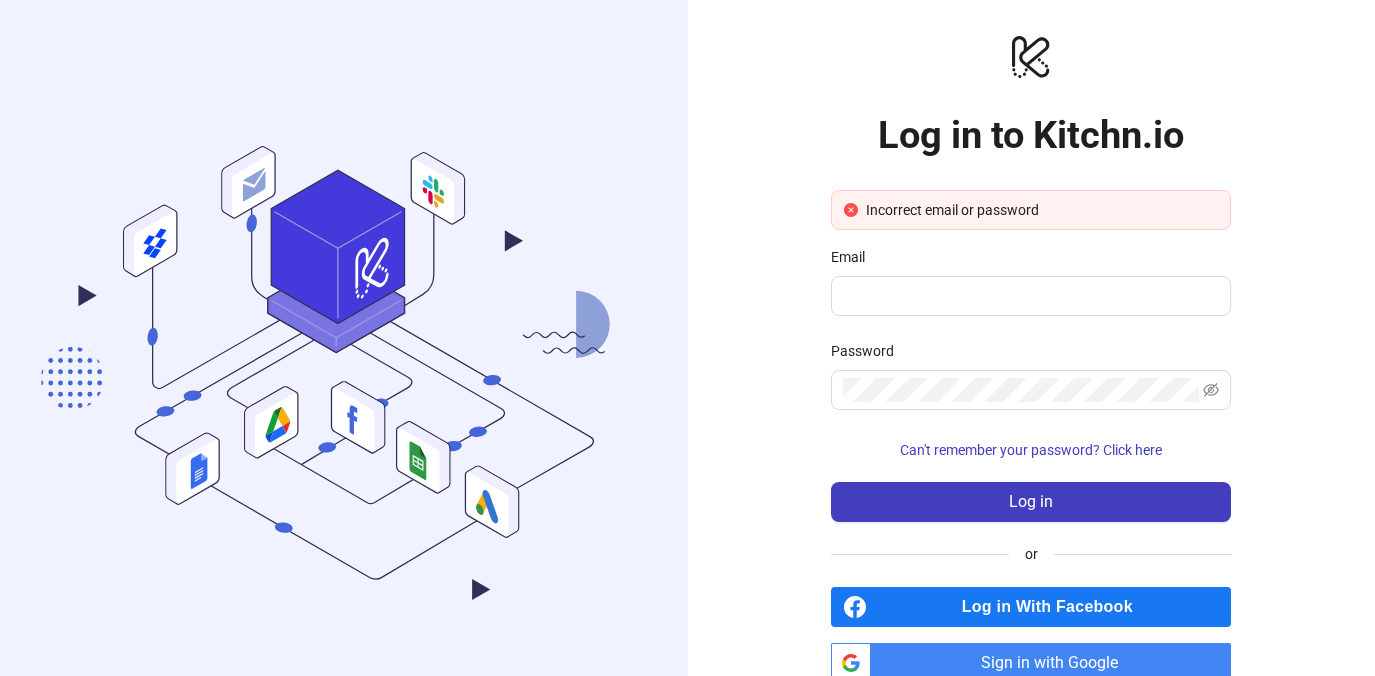 click on "logo/logo-mobile Log in to Kitchn.io Incorrect email or password Email Password Can't remember your password? Click here Log in or Log in With Facebook btn_google_dark_normal_ios Created with Sketch. Sign in with Google" at bounding box center (1032, 357) 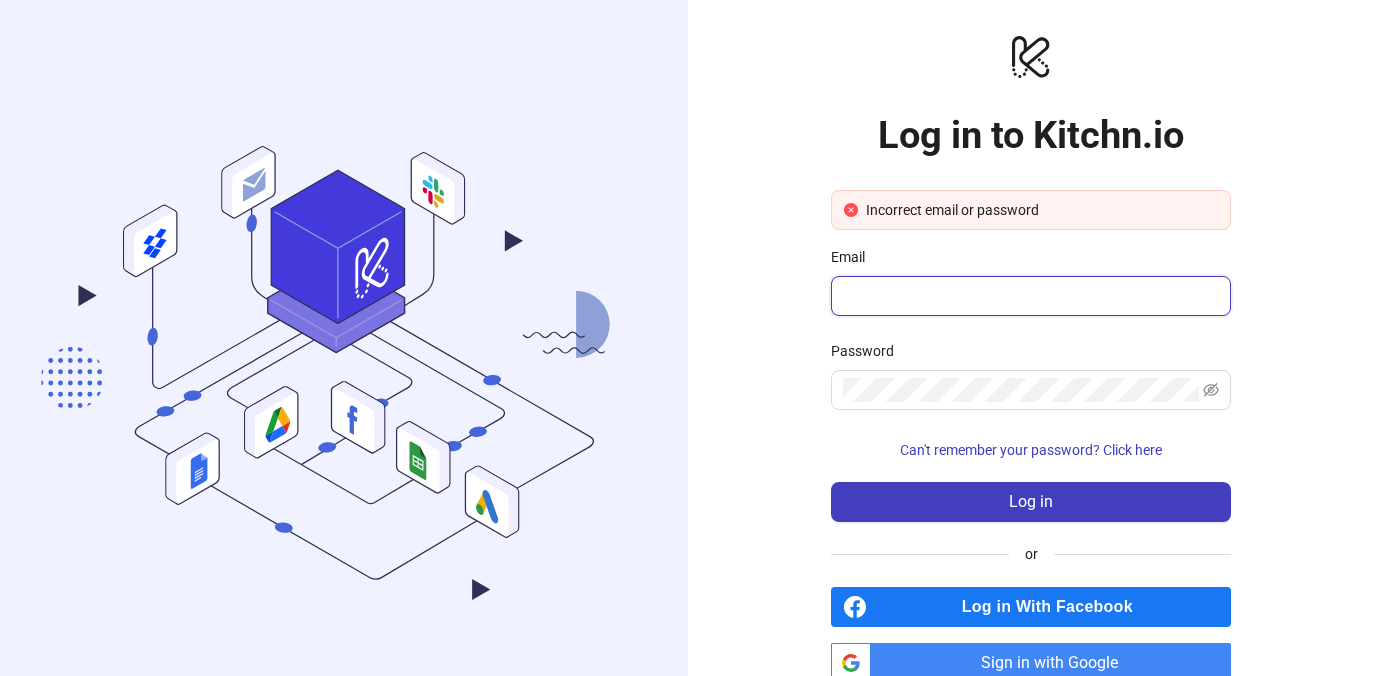 click on "Email" at bounding box center (1029, 296) 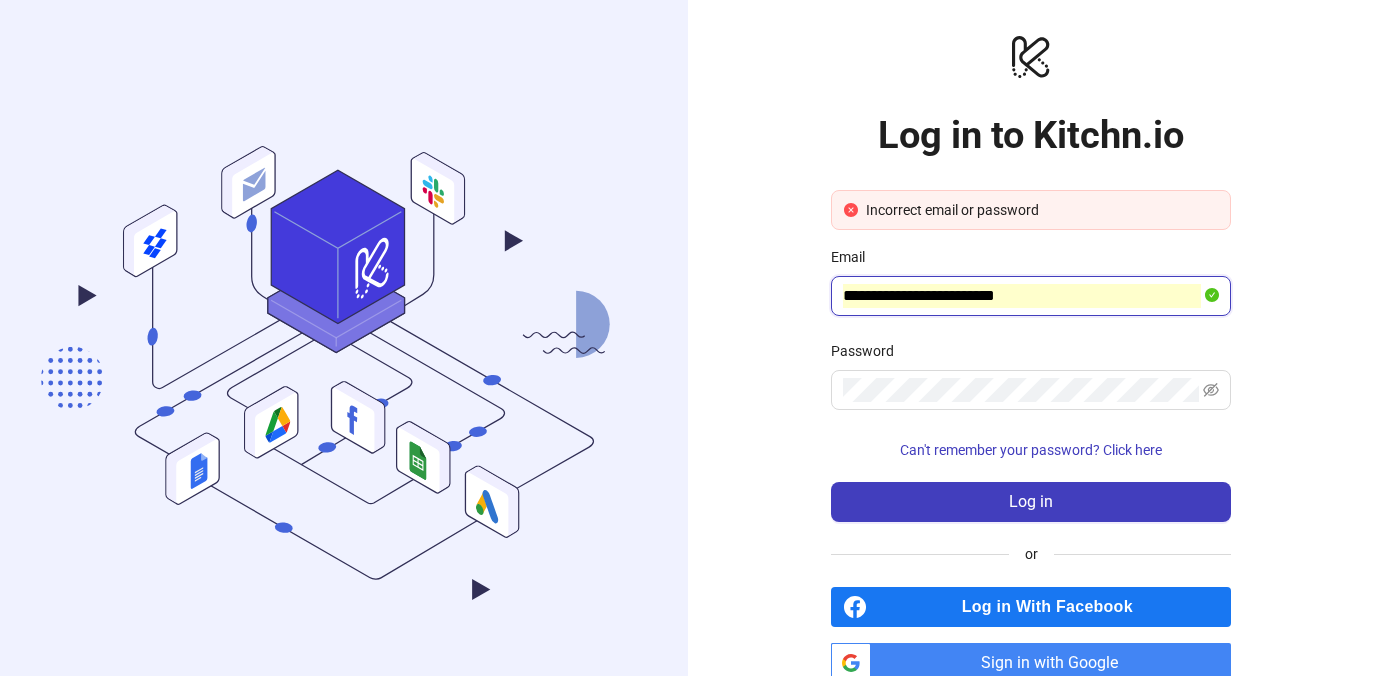click on "**********" at bounding box center [1022, 296] 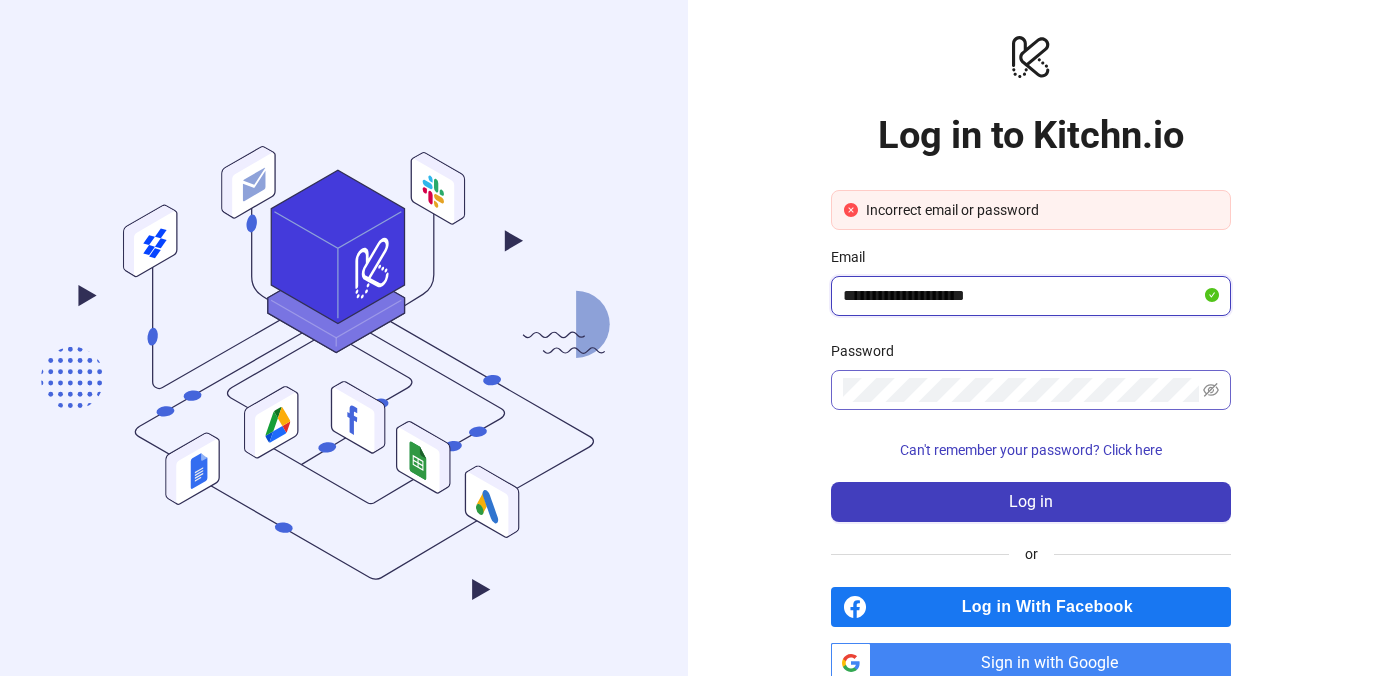 type on "**********" 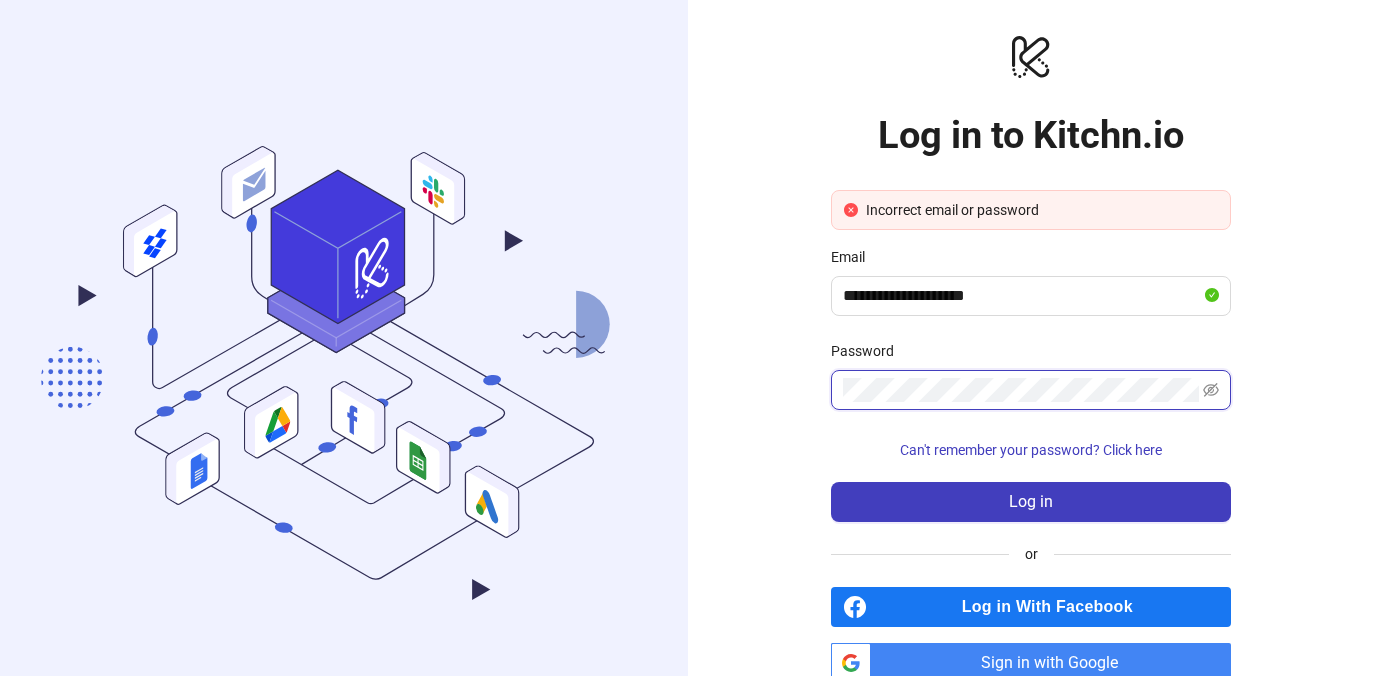 click on "**********" at bounding box center (1032, 357) 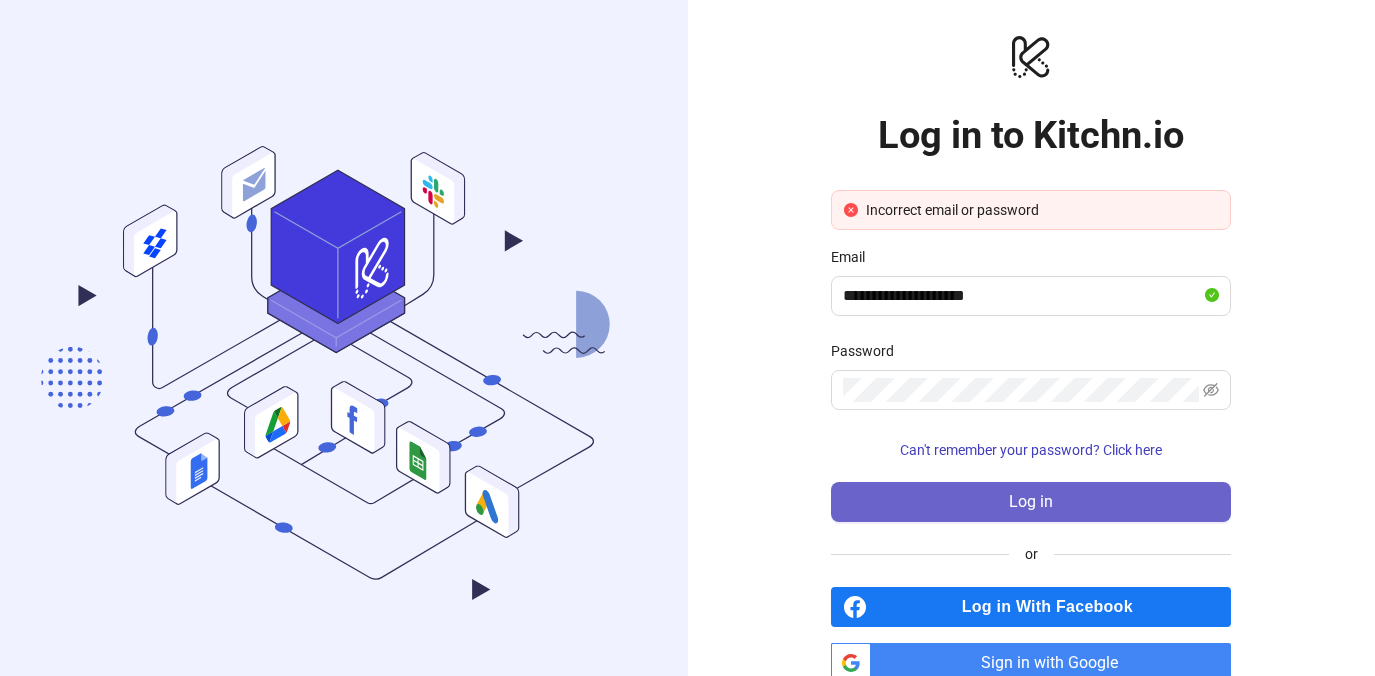 click on "Log in" at bounding box center [1031, 502] 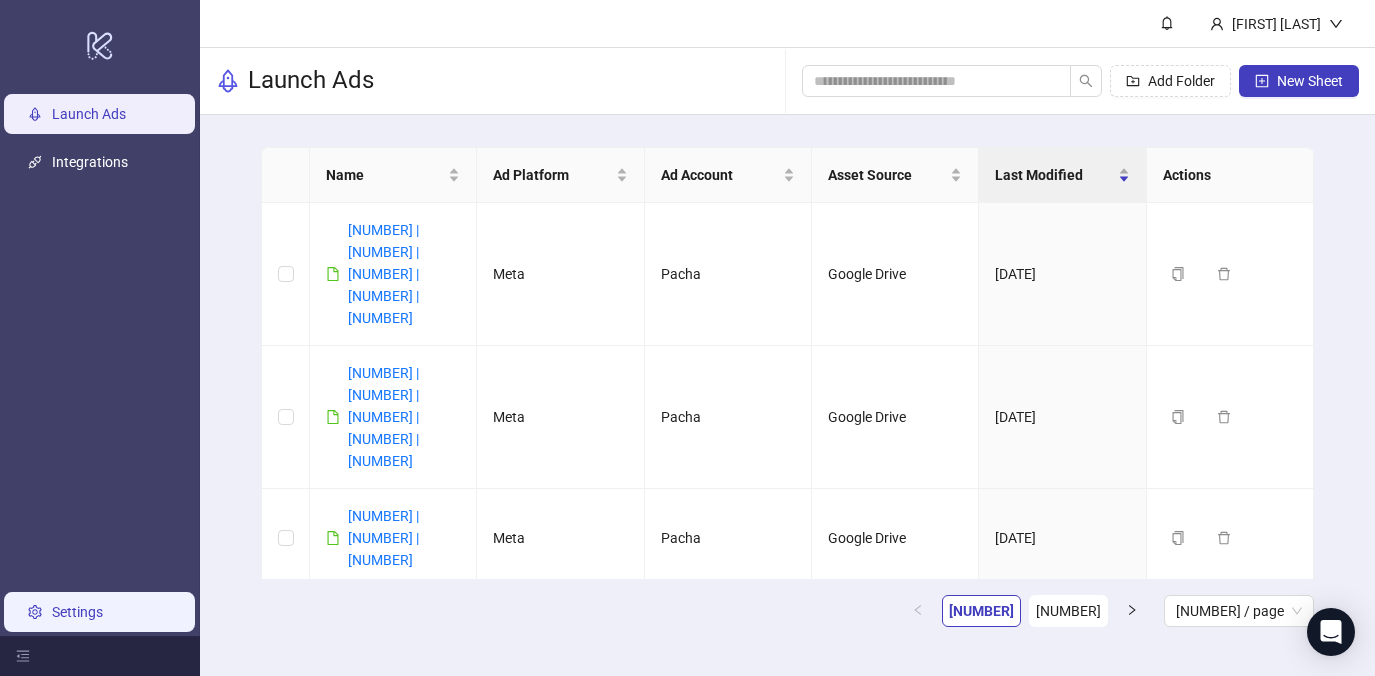 click on "Settings" at bounding box center [77, 612] 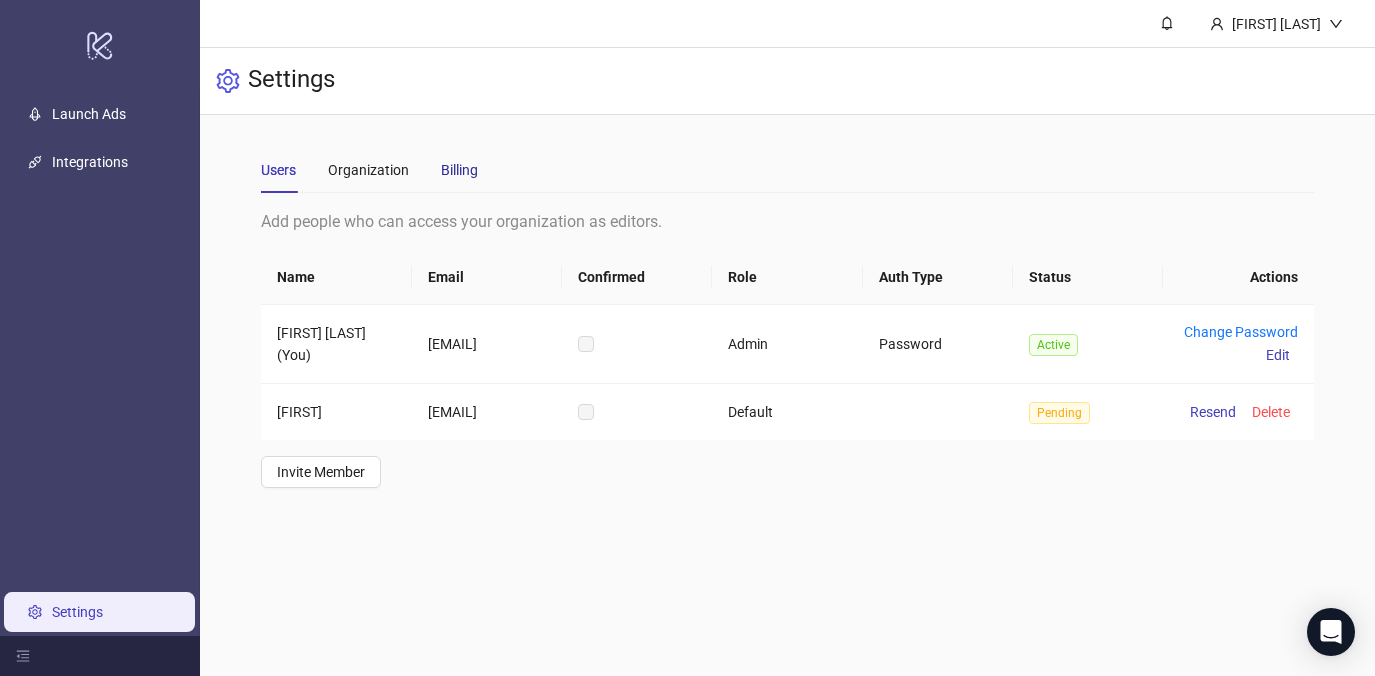 click on "Billing" at bounding box center [459, 170] 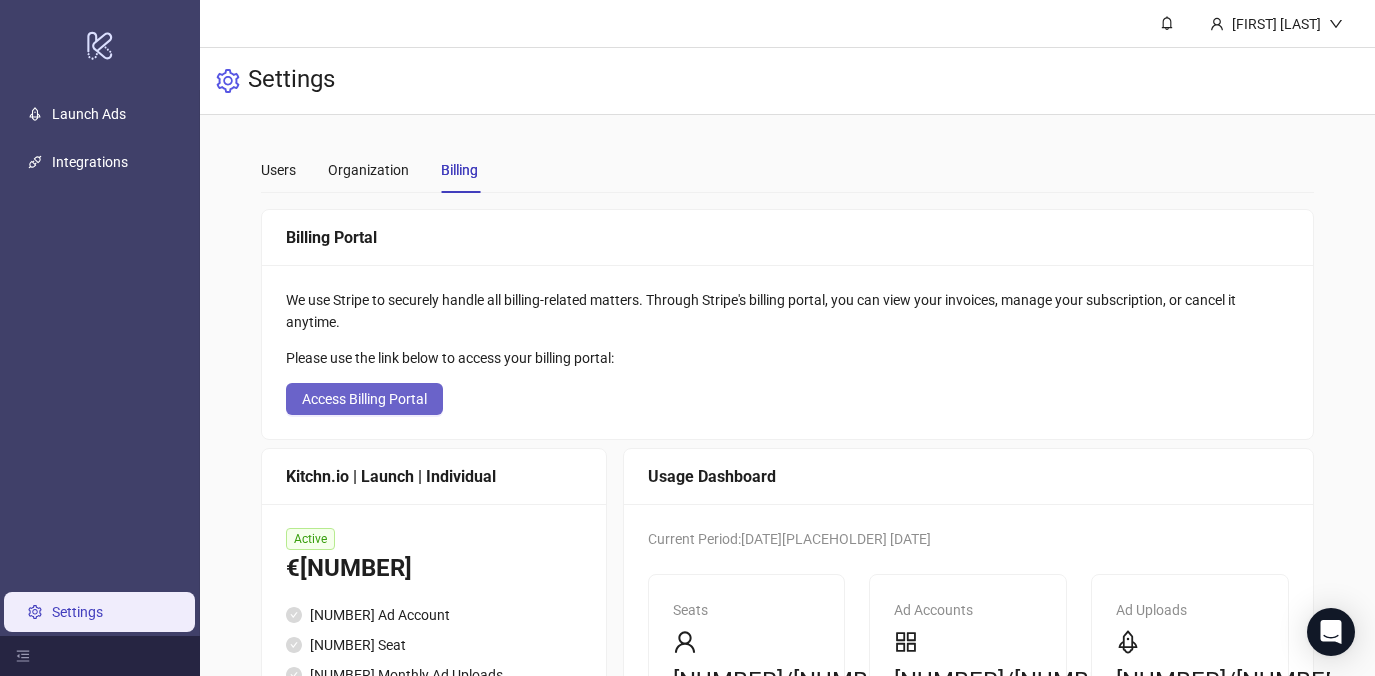 click on "Access Billing Portal" at bounding box center (364, 399) 